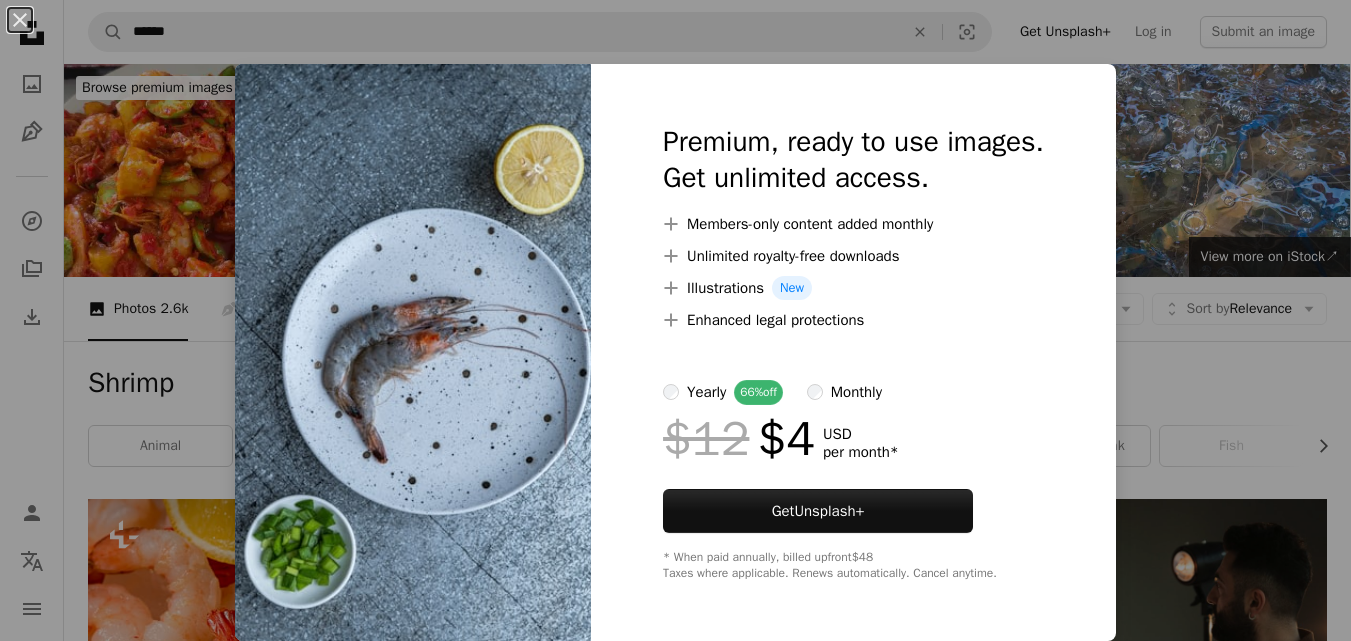 scroll, scrollTop: 2000, scrollLeft: 0, axis: vertical 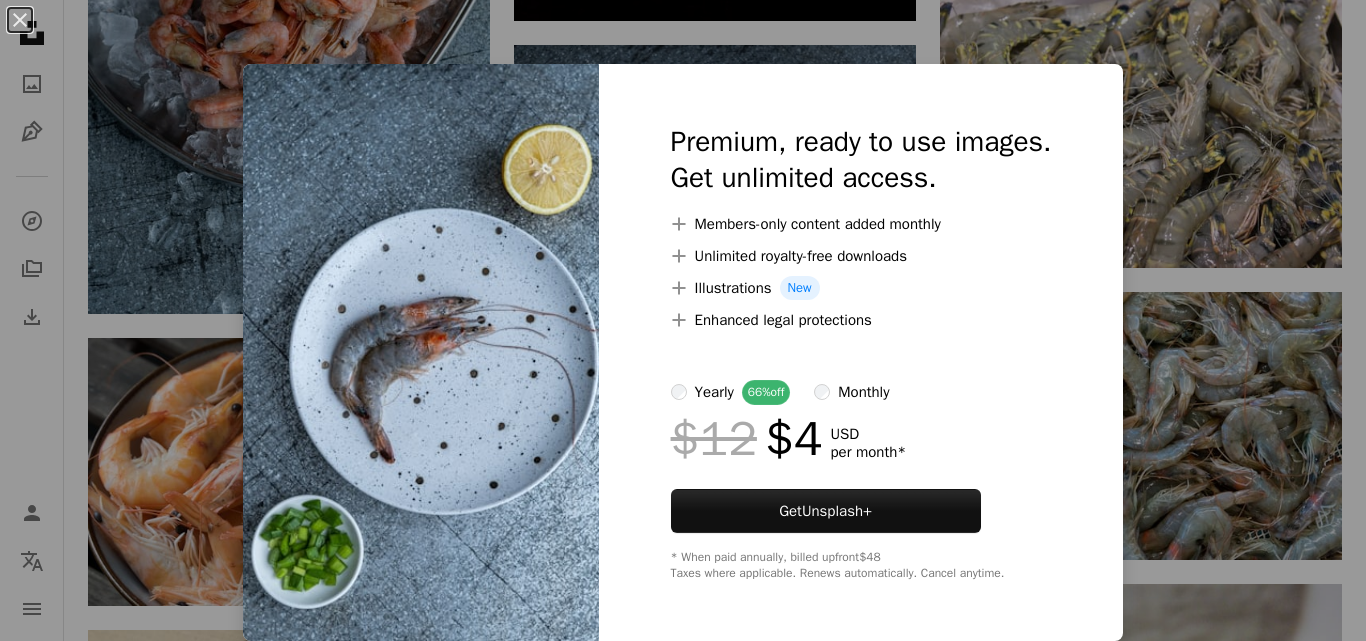 click on "Unsplash logo Unsplash Home A photo Pen Tool A compass A stack of folders Download Person Localization icon navigation menu A magnifying glass ****** An X shape Visual search Get Unsplash+ Log in Submit an image Browse premium images on iStock  |  20% off at iStock  ↗ Browse premium images on iStock 20% off at iStock  ↗ View more  ↗ View more on iStock  ↗ A photo Photos 	 2.6k Pen Tool Illustrations 	 257 A stack of folders Collections 	 1.9k A group of people Users 	 92 A copyright icon © License Arrow down Aspect ratio Orientation Arrow down Unfold Sort by  Relevance Arrow down Filters Filters Shrimp Chevron right animal food seafood sea life prawn lobster food and drink fish cooking gamba meal fork Plus sign for Unsplash+ A heart A plus sign [FIRST] [LAST] For  Unsplash+ A lock Download A heart A plus sign [FIRST] [LAST] Available for hire A checkmark inside of a circle Arrow pointing down Plus sign for Unsplash+ A heart A plus sign JSB Co. For  Unsplash+ A lock Download Plus sign for Unsplash+" at bounding box center (683, 506) 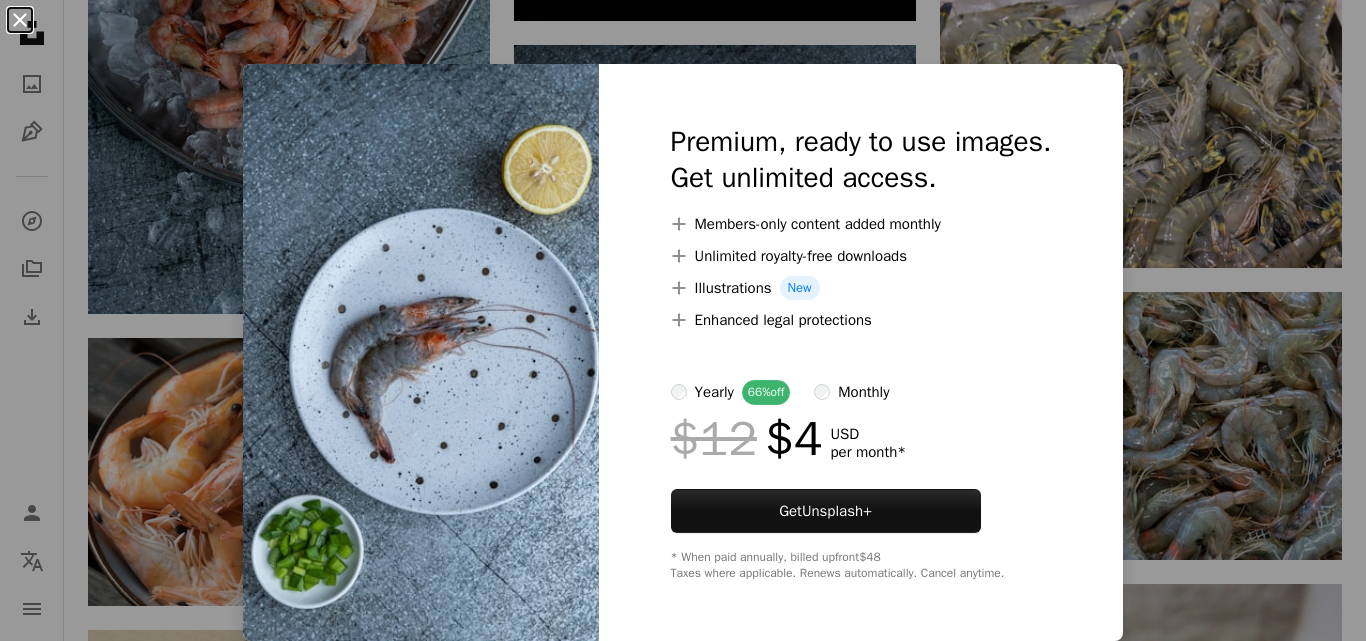click on "An X shape" at bounding box center [20, 20] 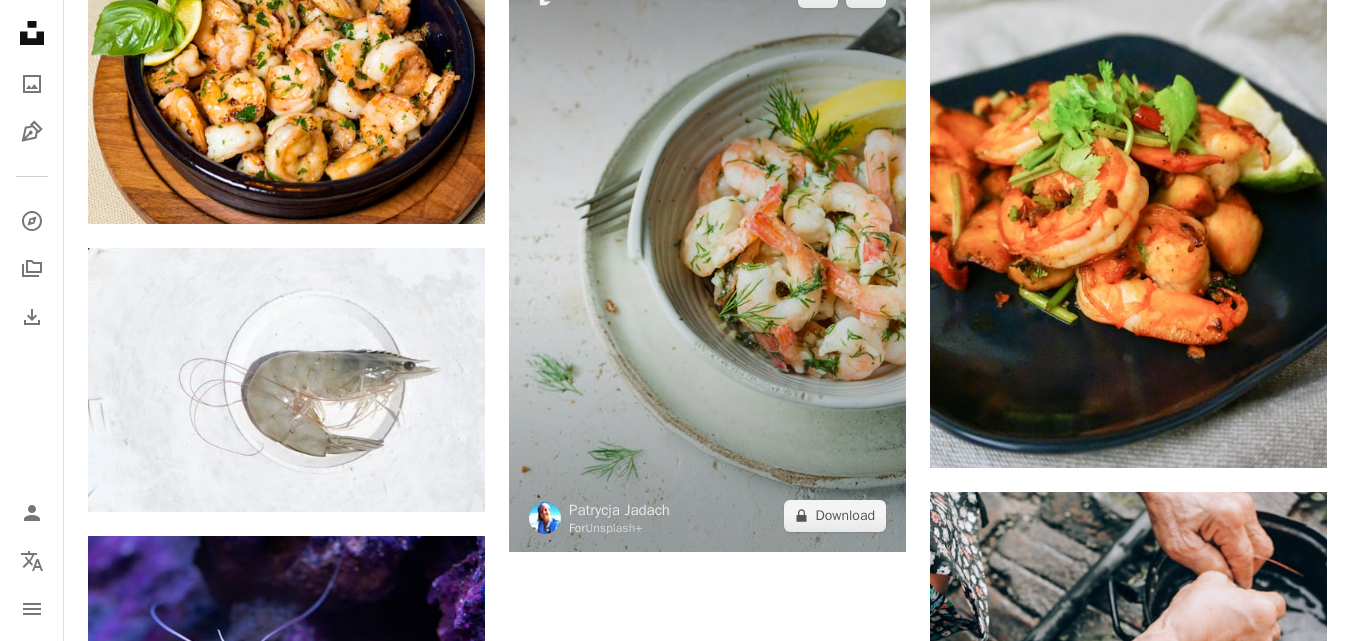 scroll, scrollTop: 2700, scrollLeft: 0, axis: vertical 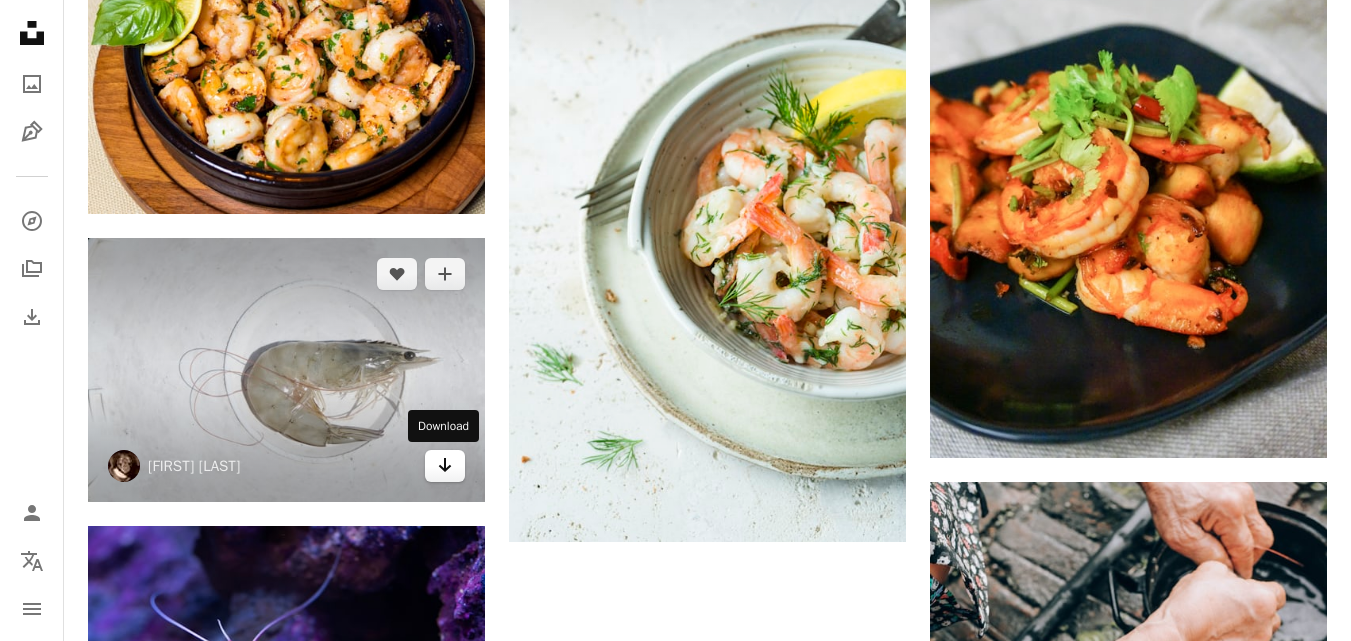 click 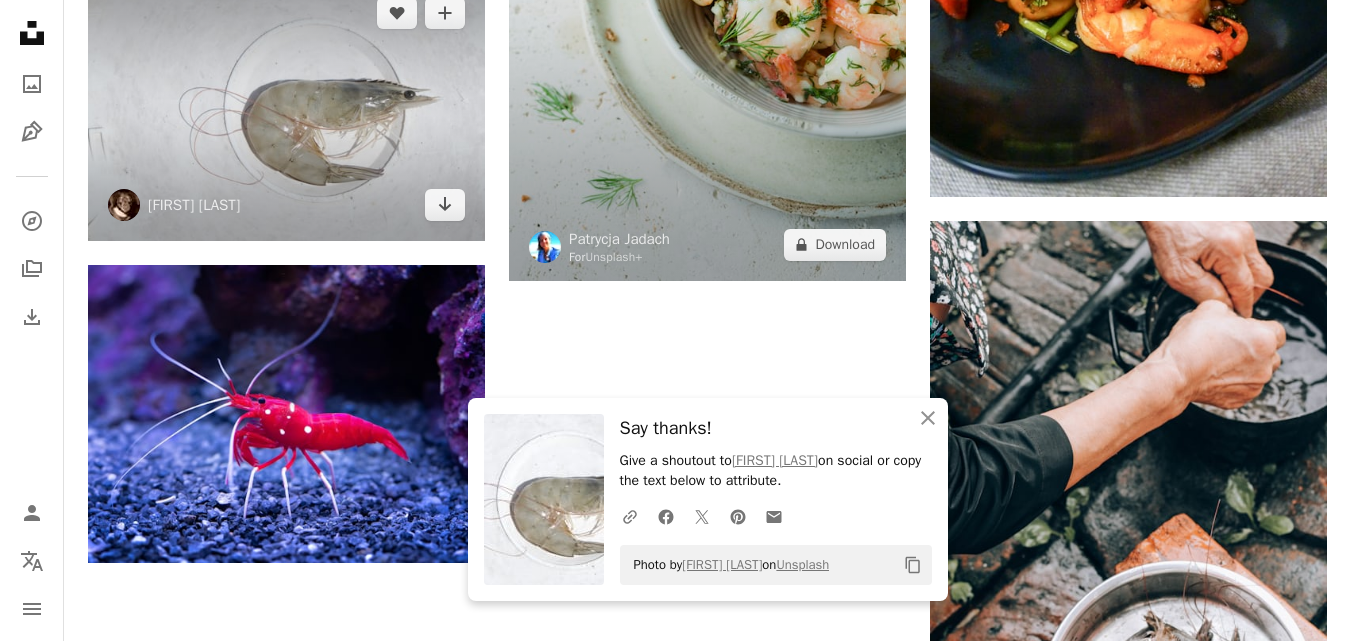scroll, scrollTop: 3000, scrollLeft: 0, axis: vertical 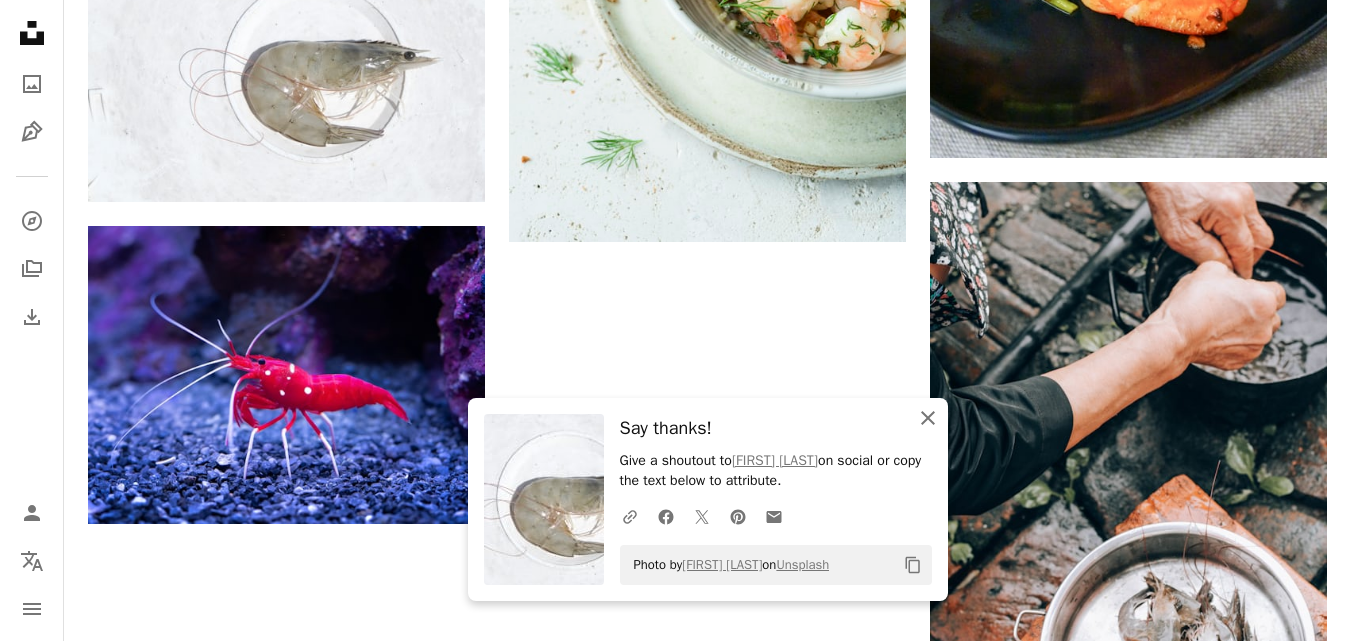 click on "An X shape" 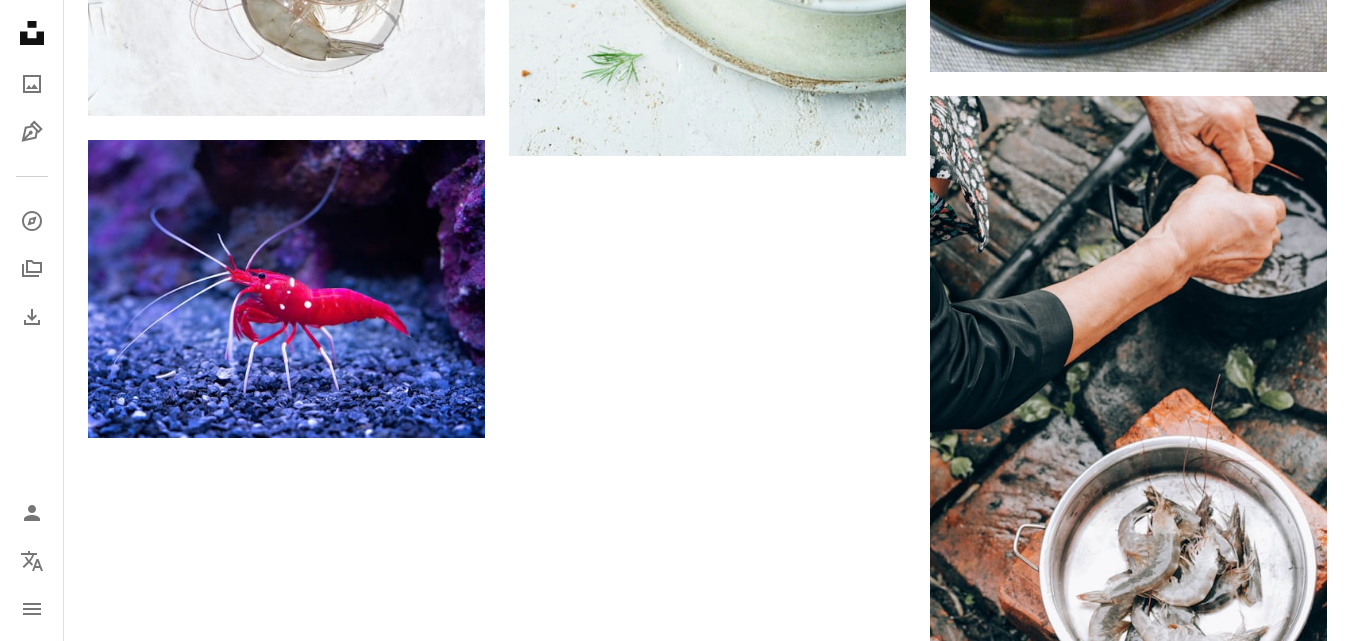scroll, scrollTop: 3100, scrollLeft: 0, axis: vertical 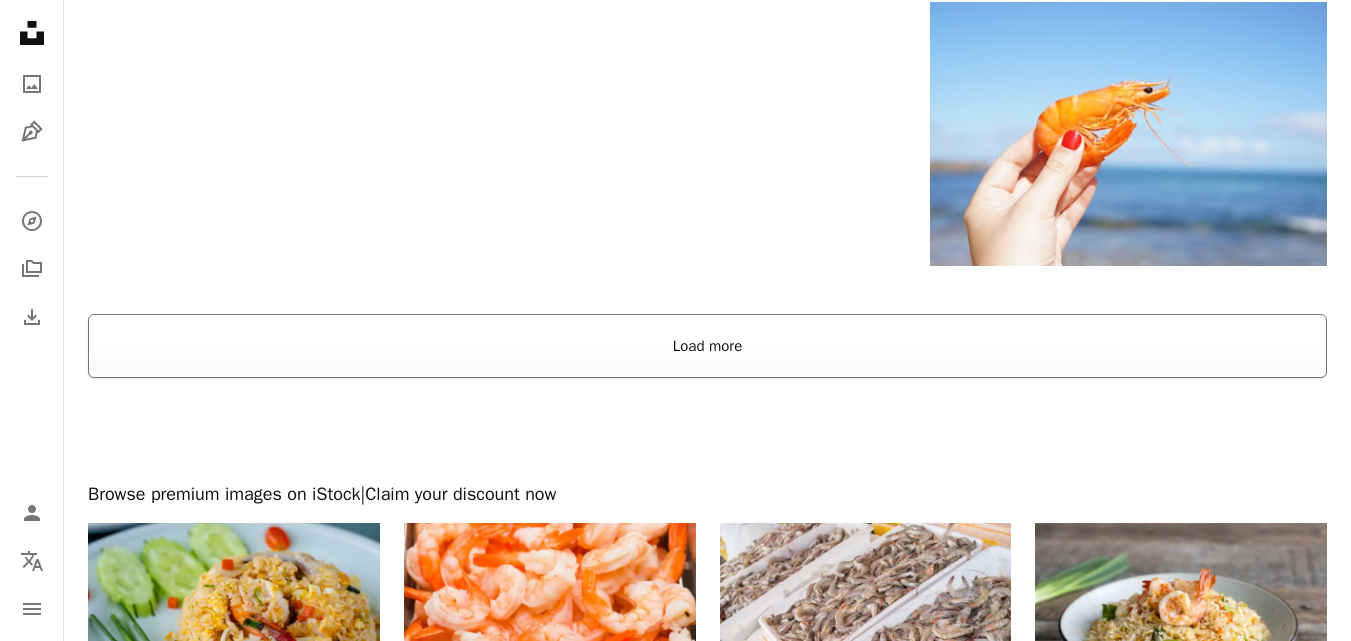 click on "Load more" at bounding box center [707, 346] 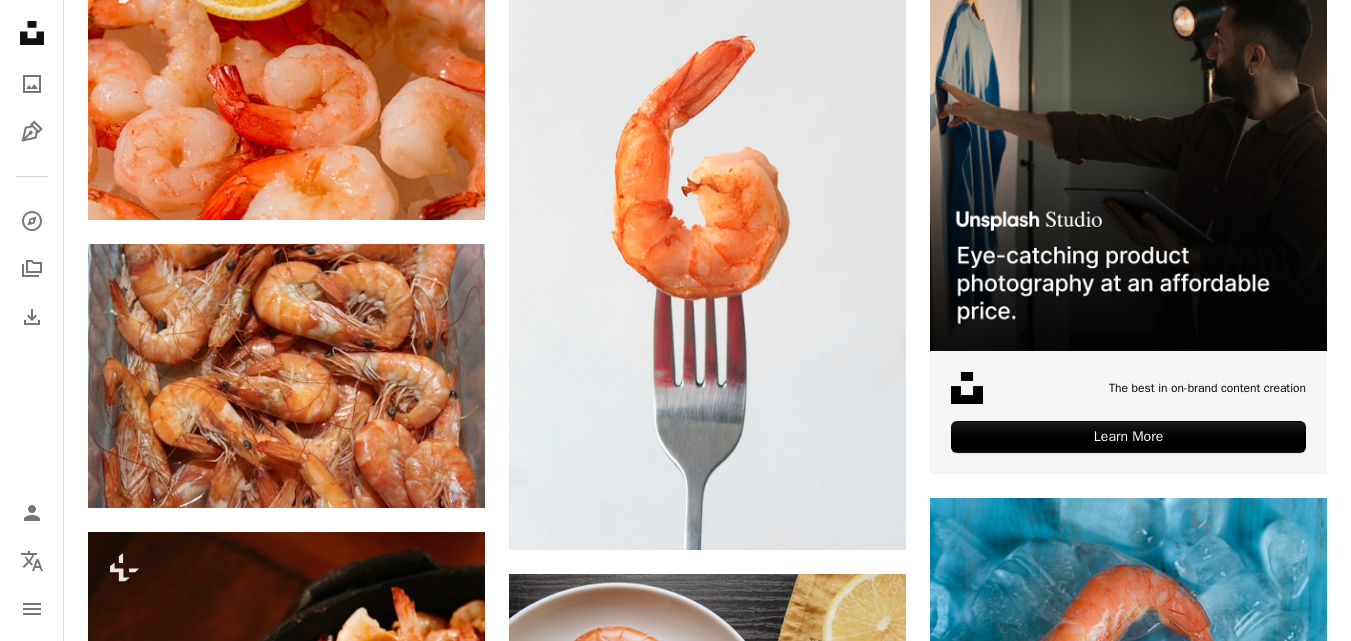 scroll, scrollTop: 0, scrollLeft: 0, axis: both 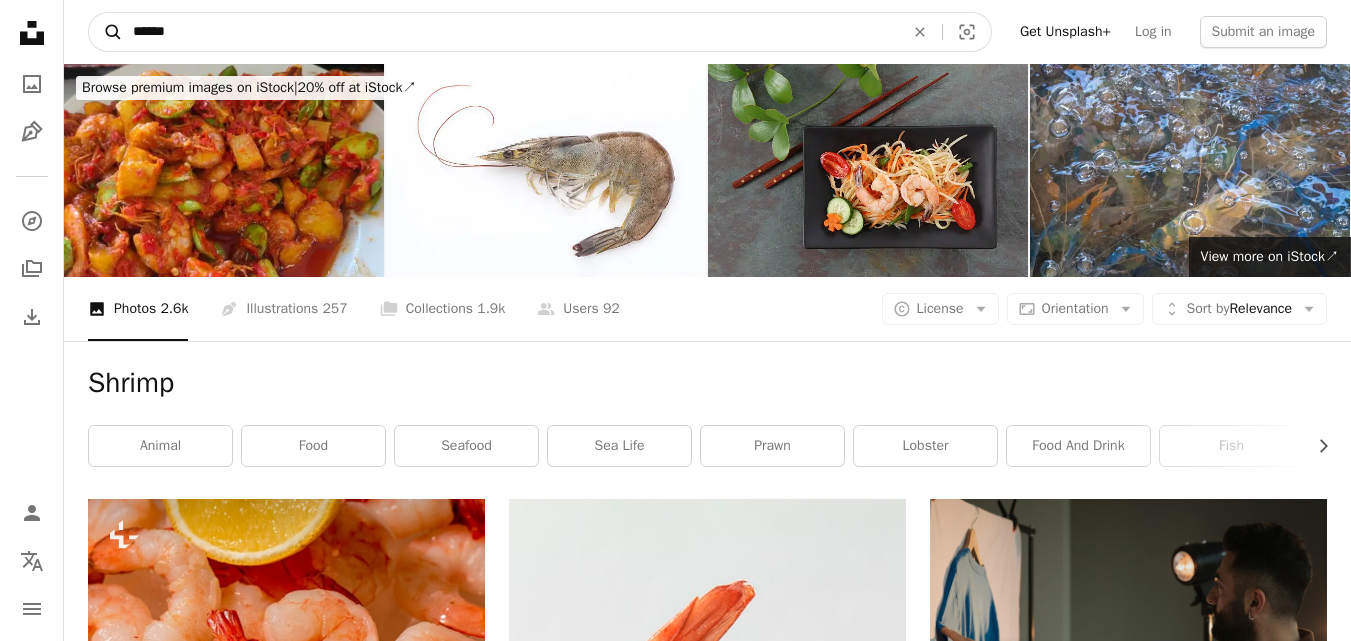 drag, startPoint x: 205, startPoint y: 28, endPoint x: 117, endPoint y: 24, distance: 88.09086 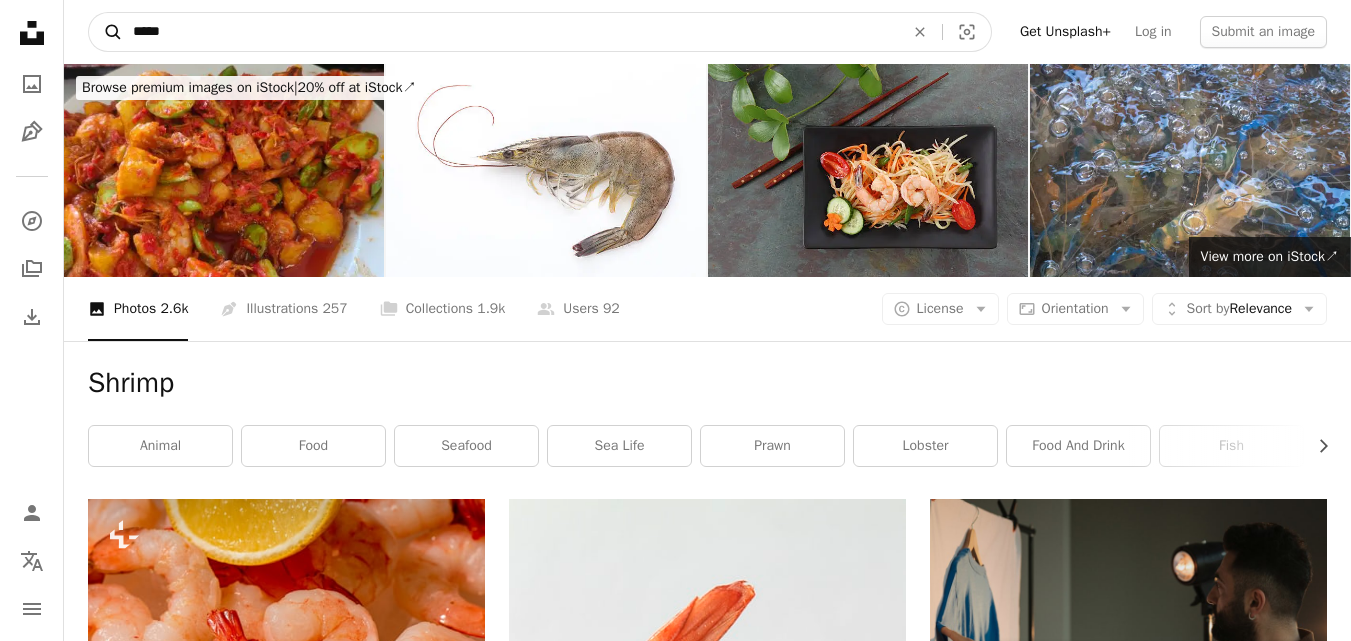type on "*****" 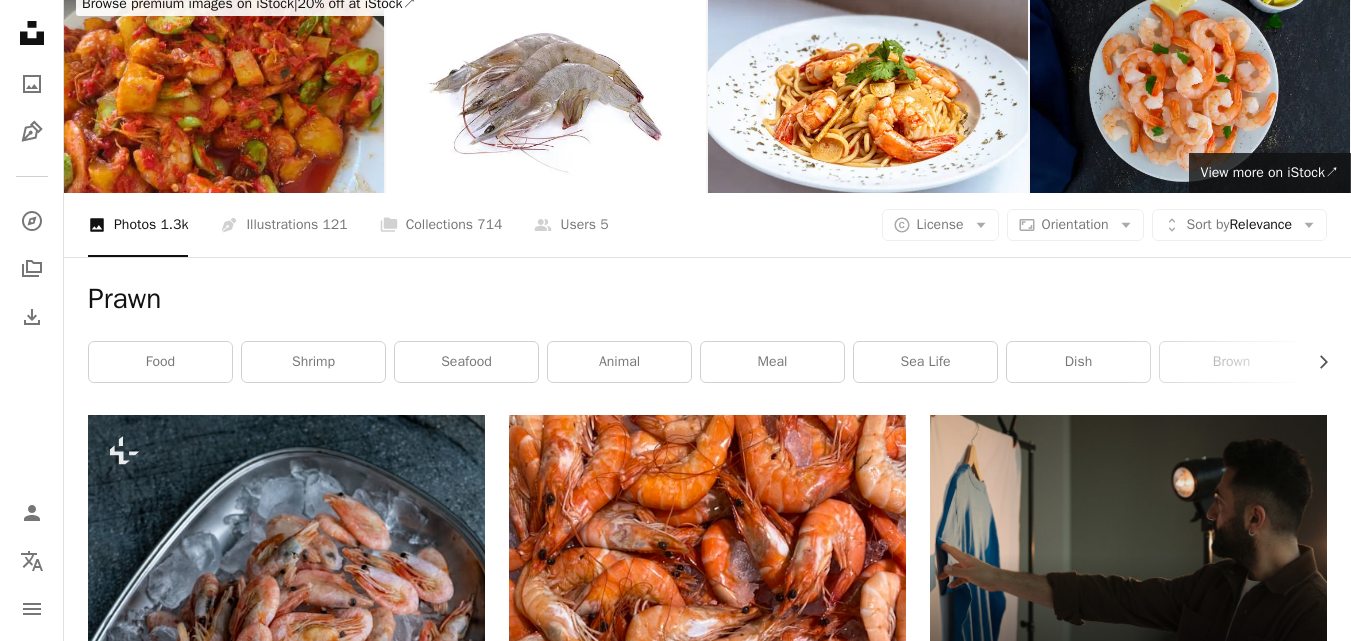 scroll, scrollTop: 0, scrollLeft: 0, axis: both 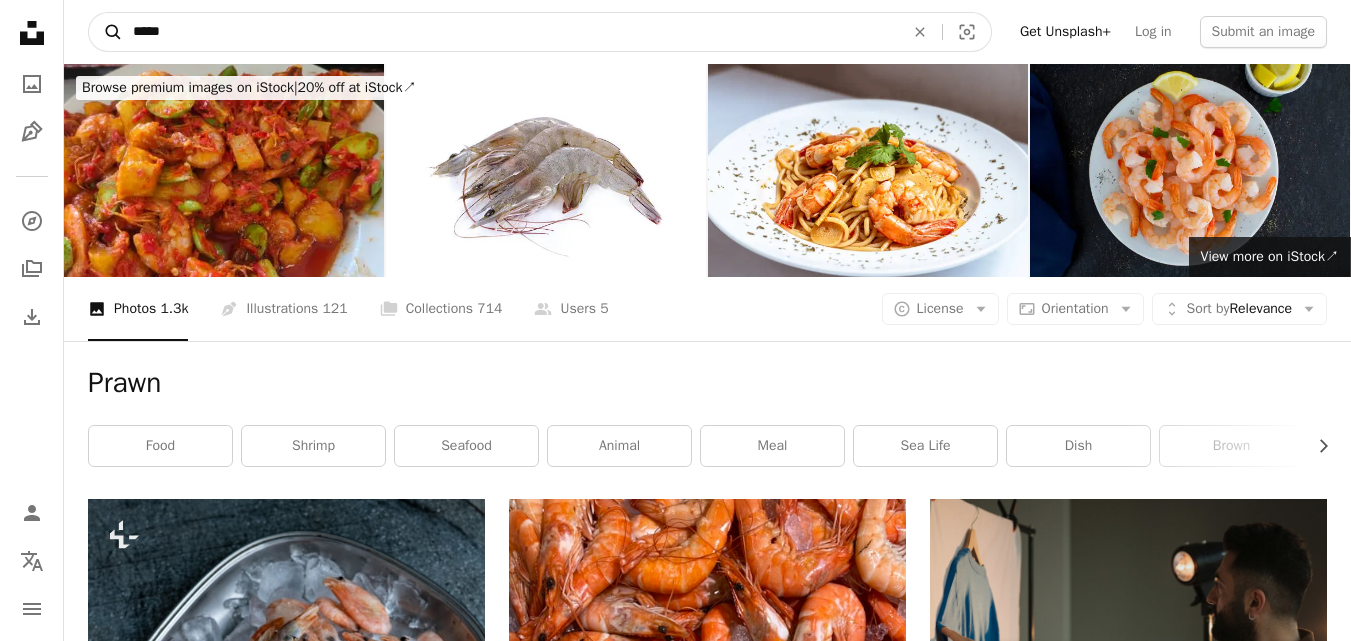 drag, startPoint x: 176, startPoint y: 38, endPoint x: 117, endPoint y: 18, distance: 62.297672 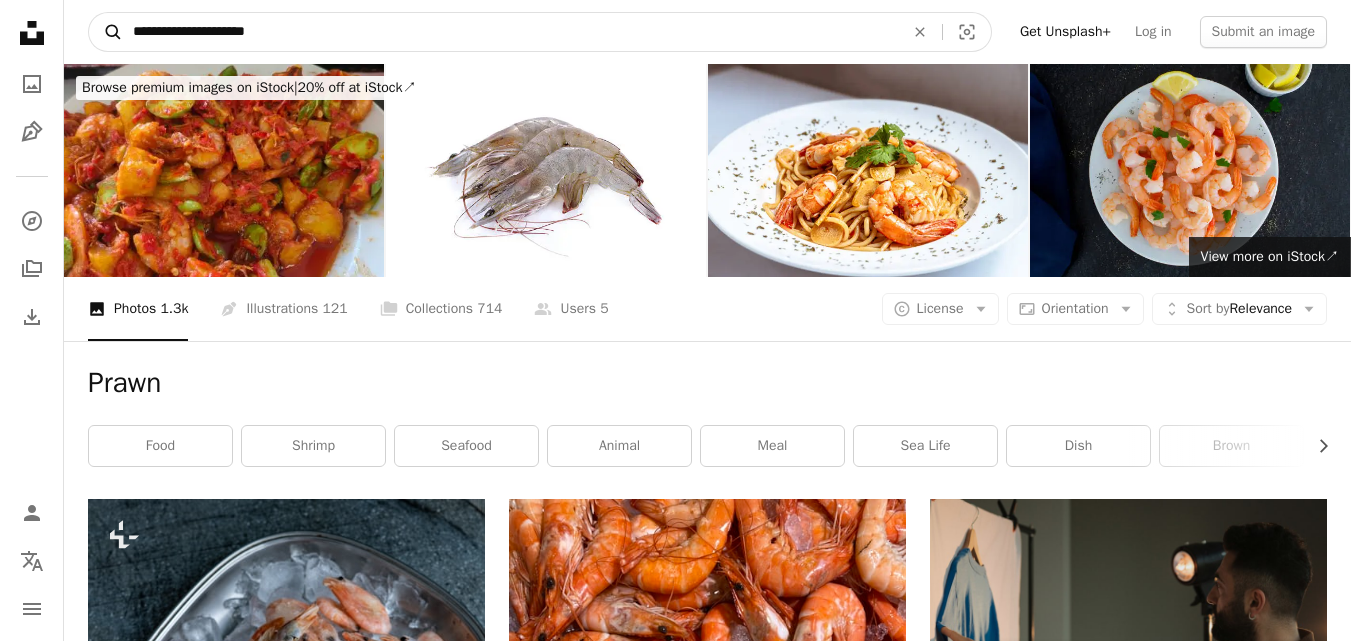 type on "**********" 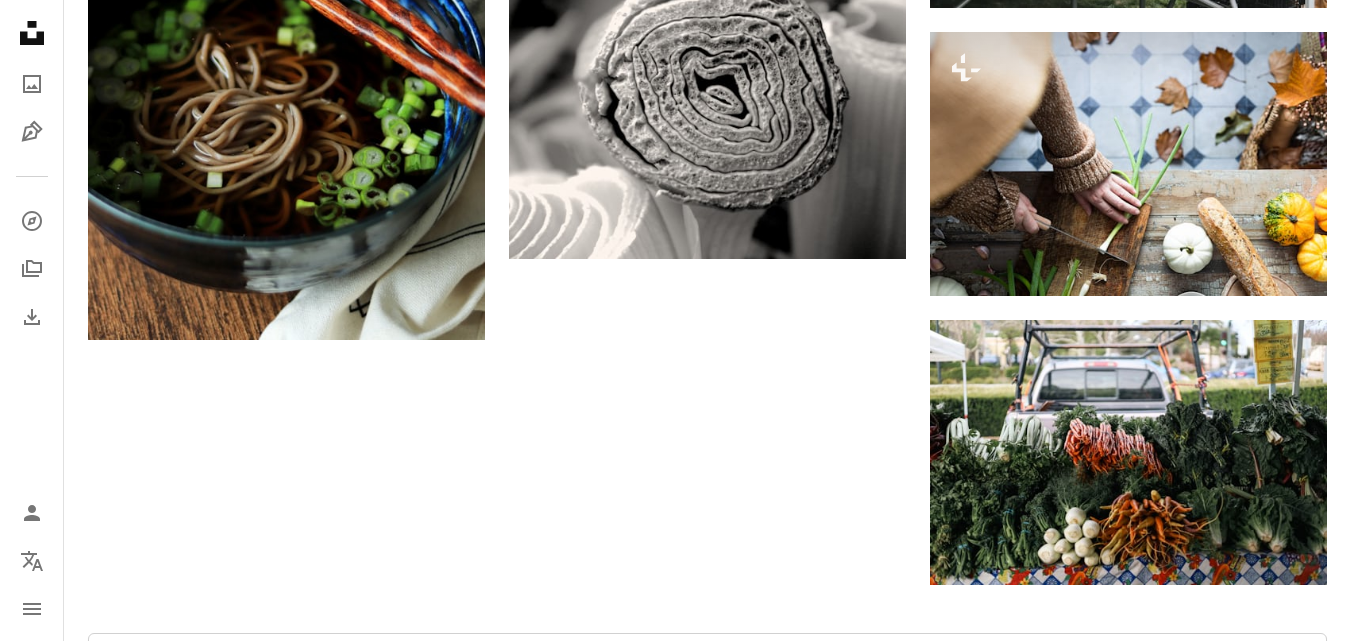 scroll, scrollTop: 2900, scrollLeft: 0, axis: vertical 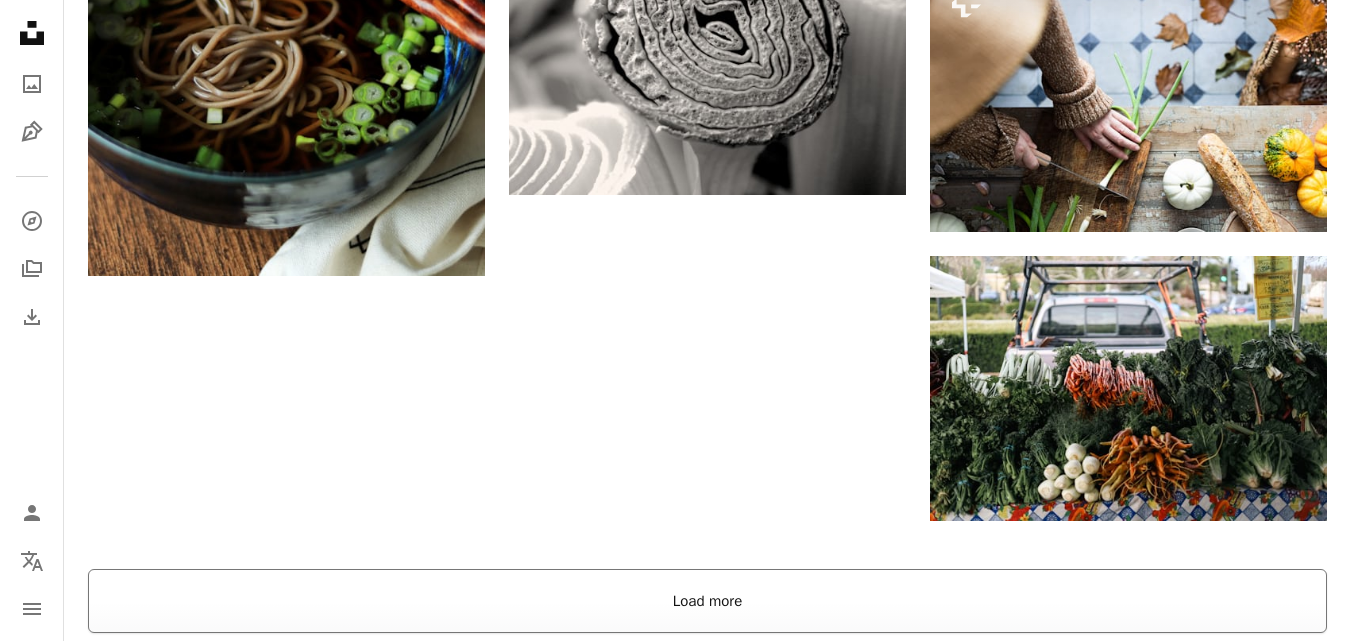 click on "Load more" at bounding box center (707, 601) 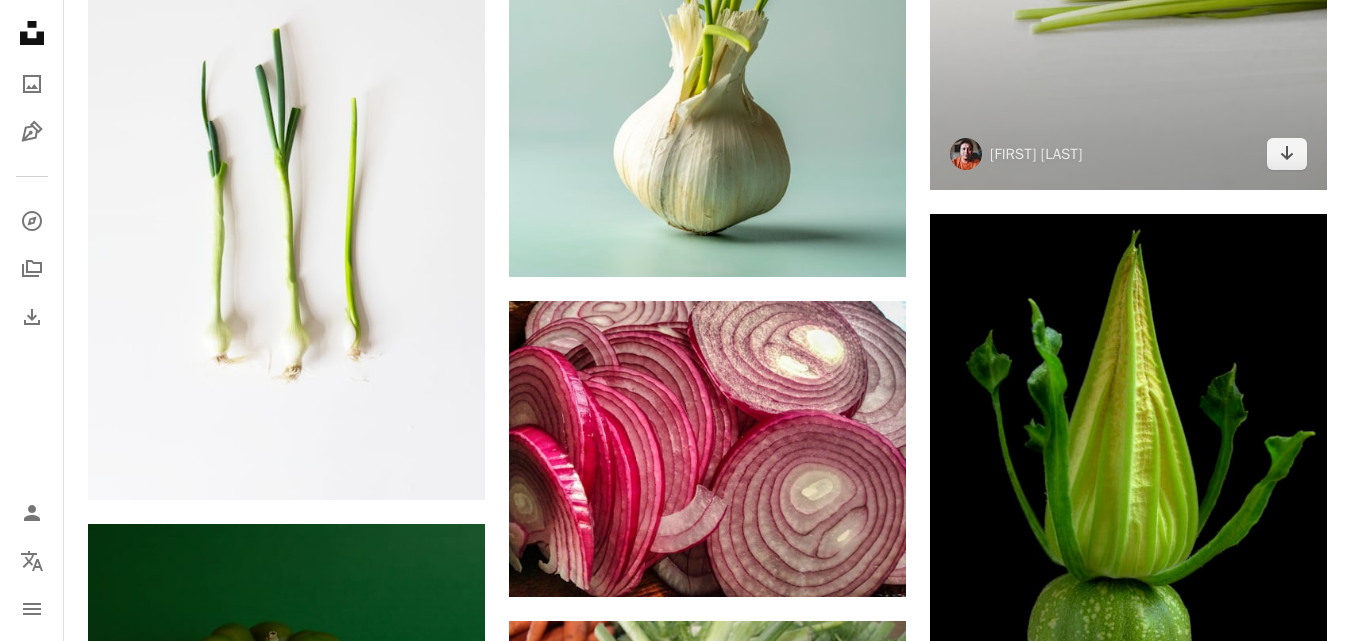 scroll, scrollTop: 0, scrollLeft: 0, axis: both 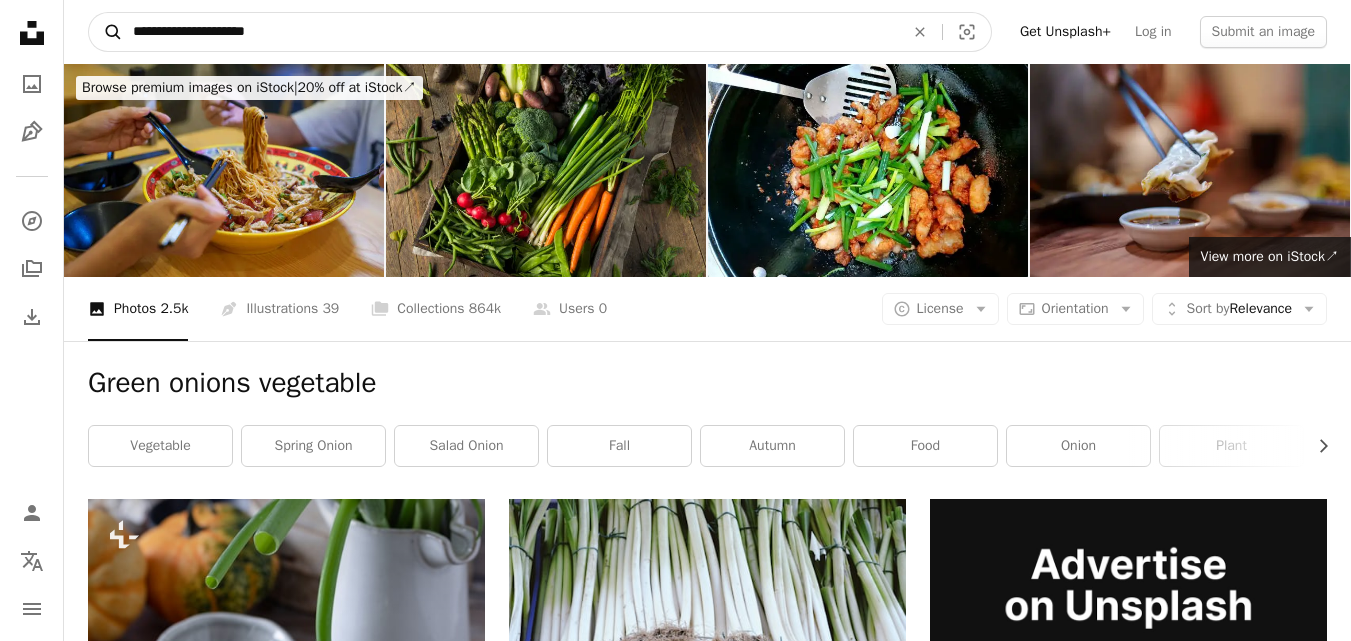 drag, startPoint x: 350, startPoint y: 16, endPoint x: 98, endPoint y: 42, distance: 253.33772 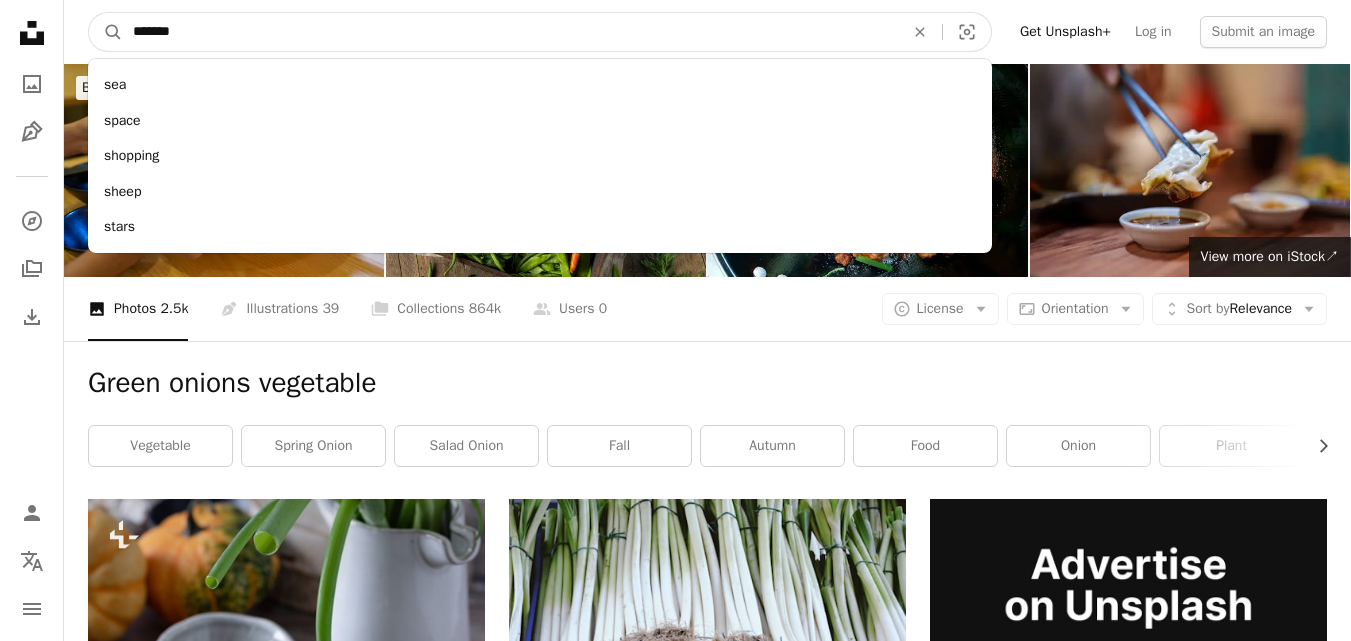 type on "*******" 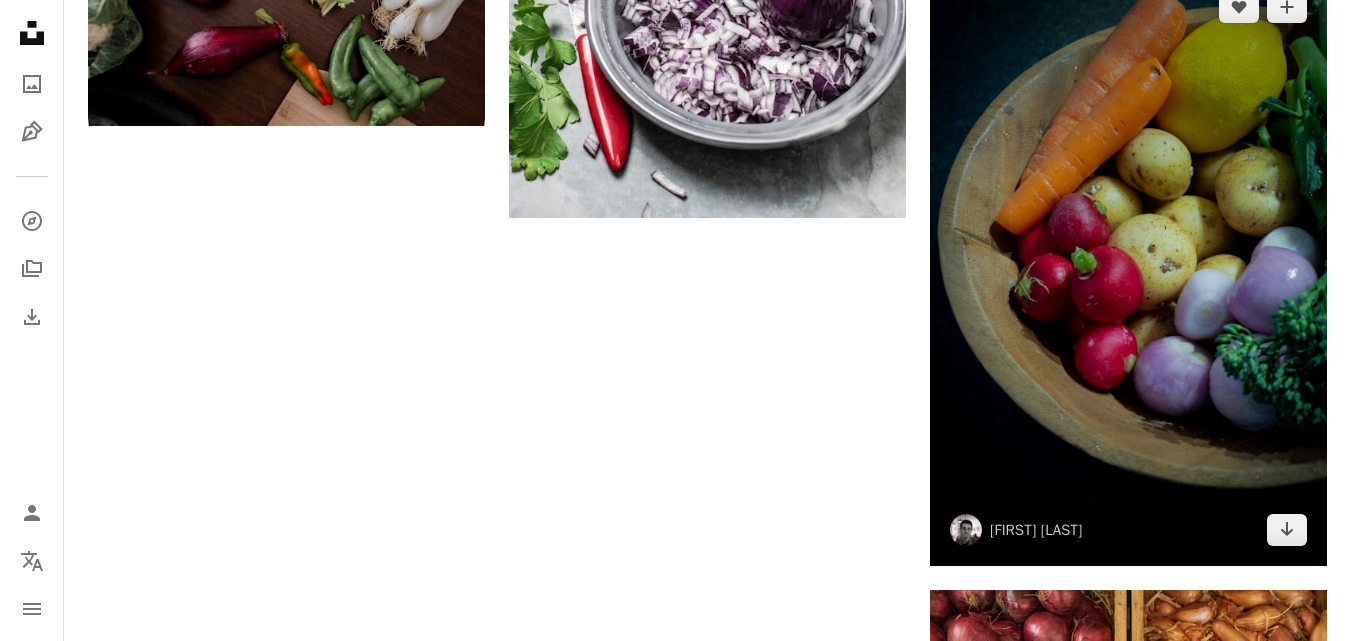 scroll, scrollTop: 3200, scrollLeft: 0, axis: vertical 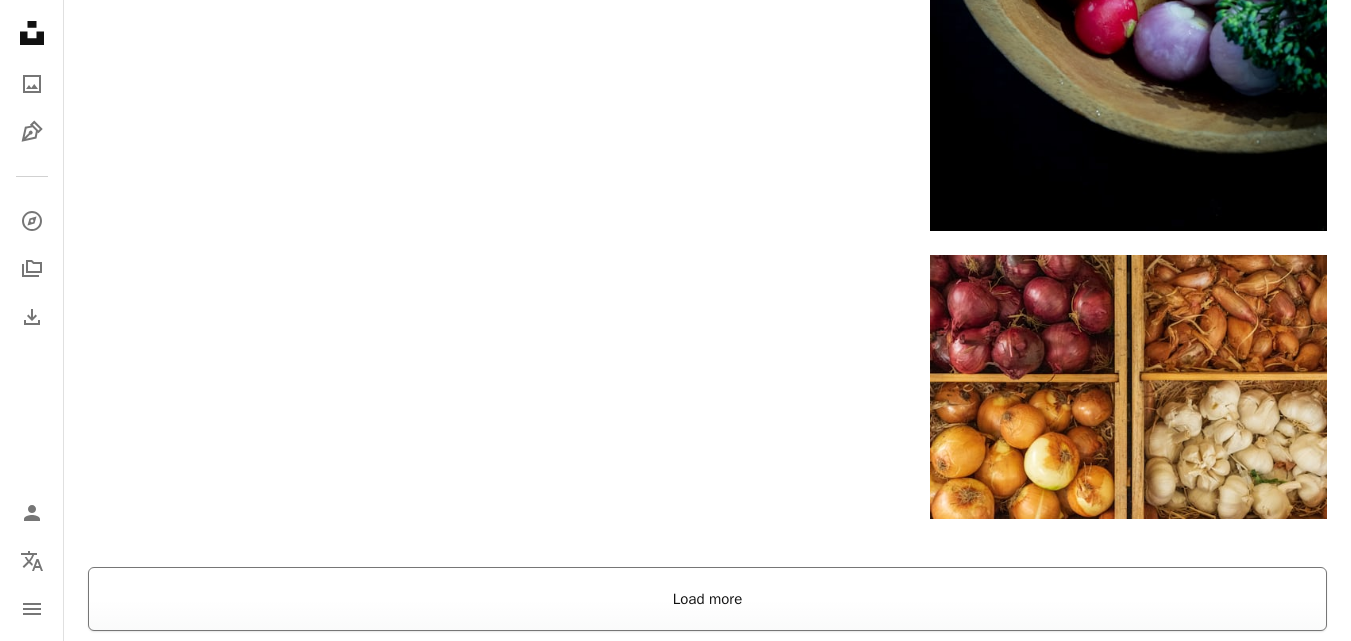 click on "Load more" at bounding box center [707, 599] 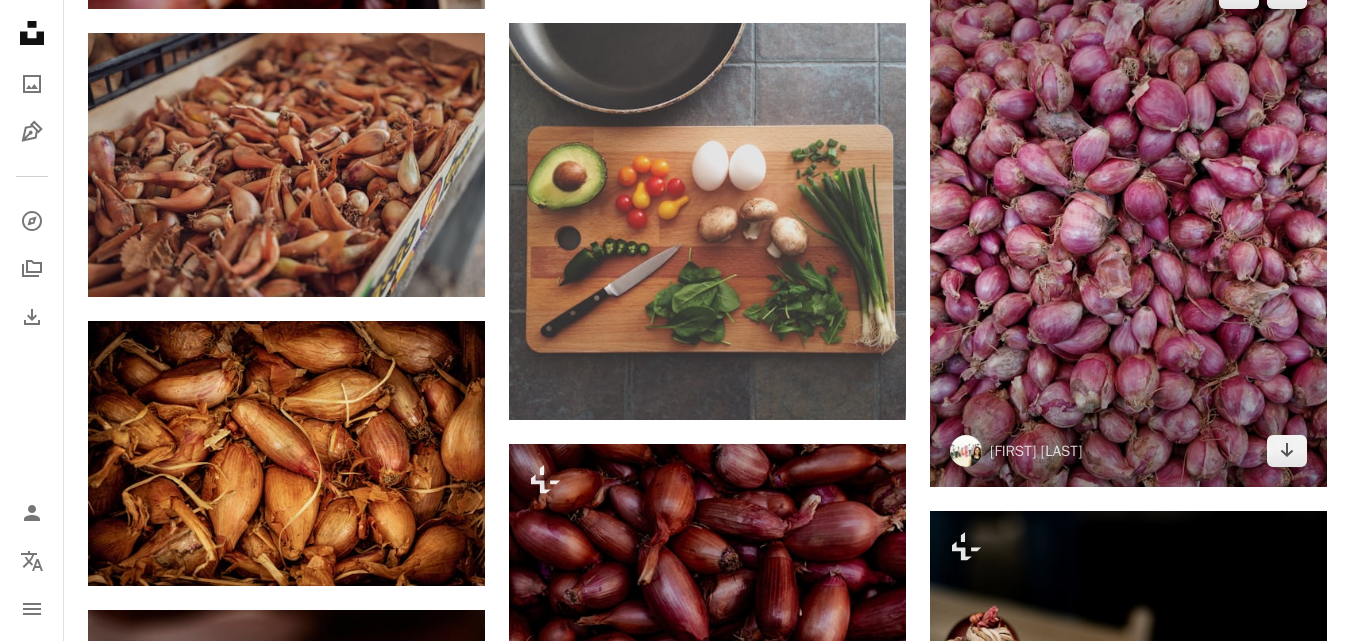 scroll, scrollTop: 1100, scrollLeft: 0, axis: vertical 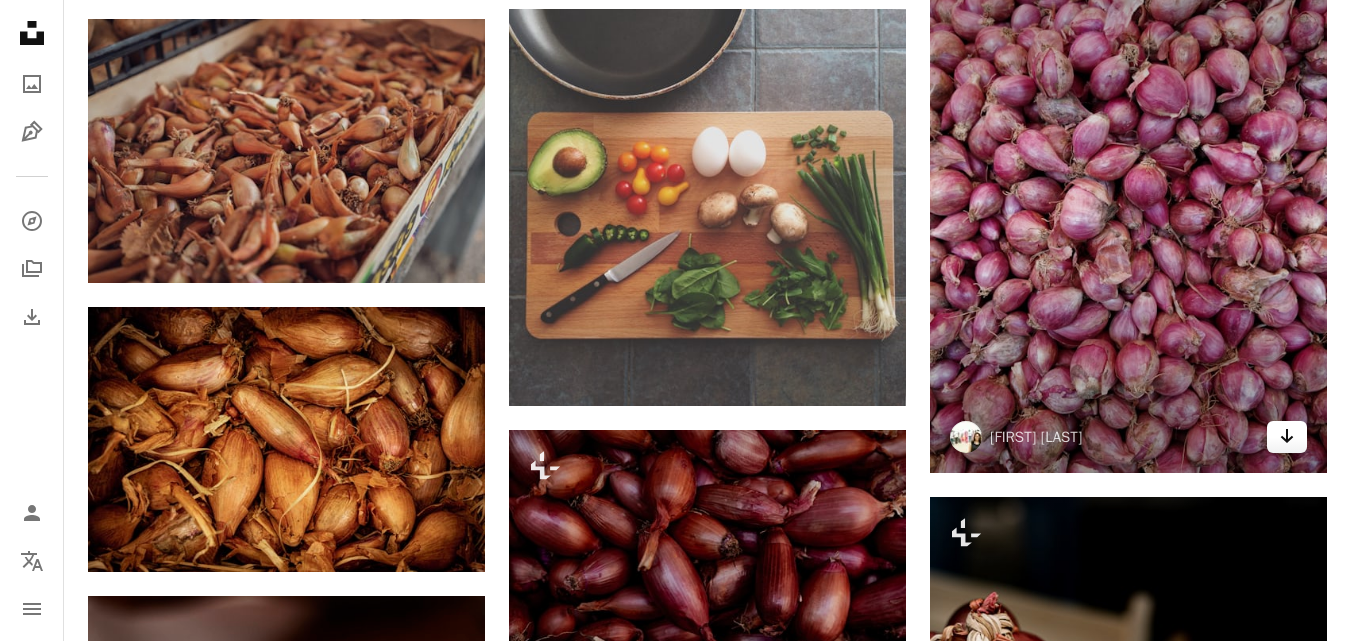 click 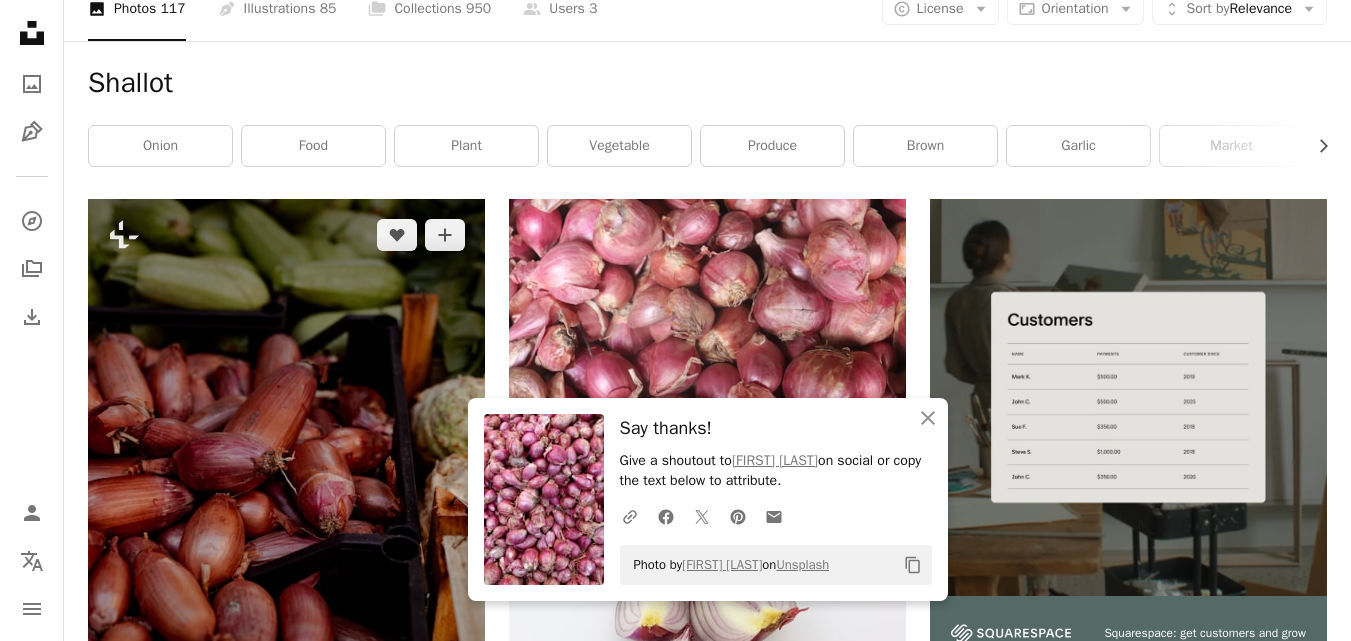 scroll, scrollTop: 400, scrollLeft: 0, axis: vertical 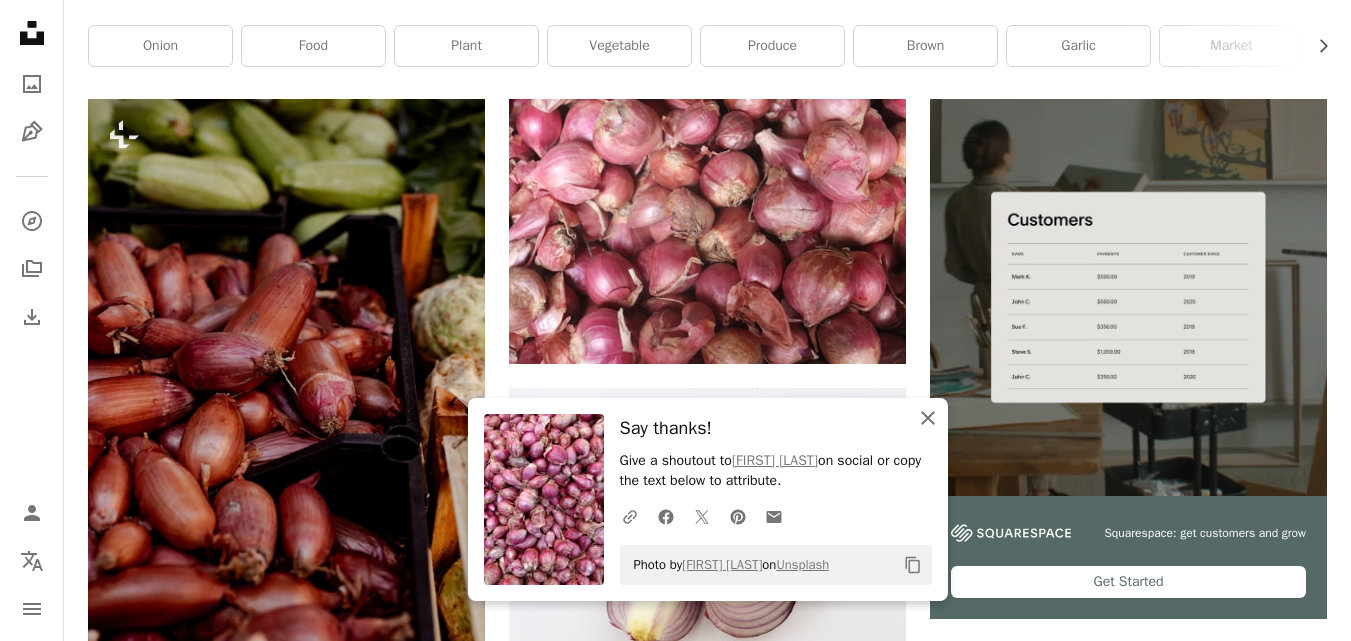 click 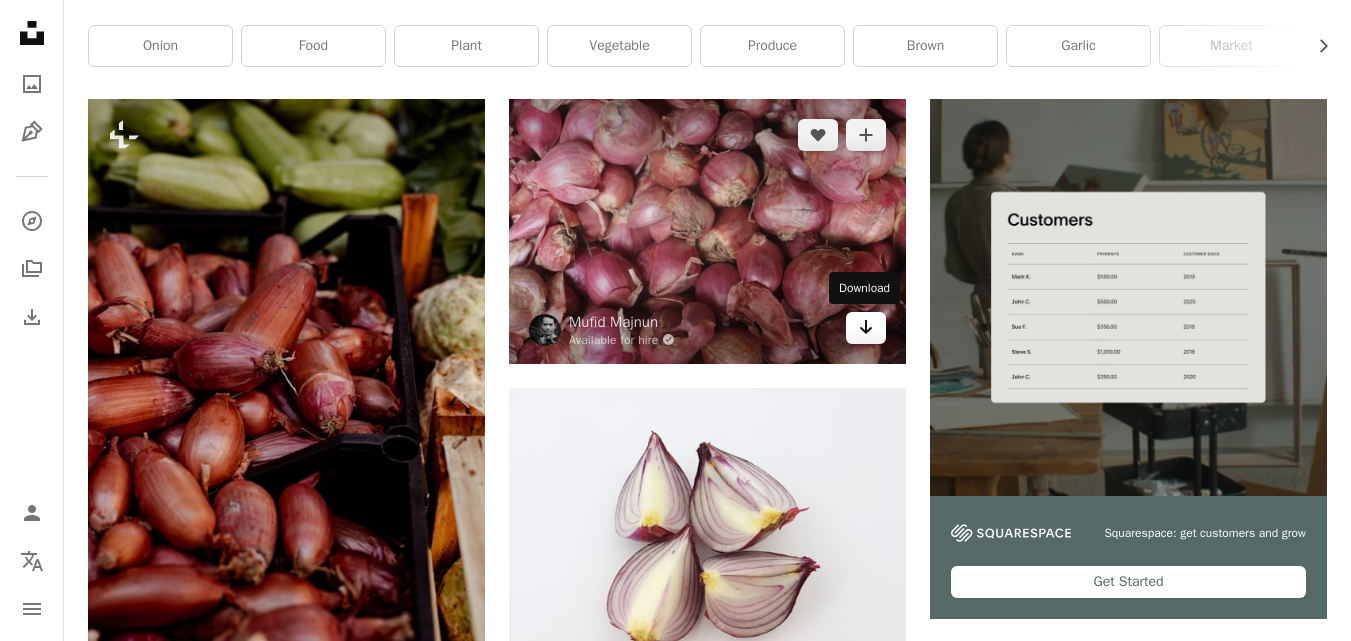 click on "Arrow pointing down" at bounding box center (866, 328) 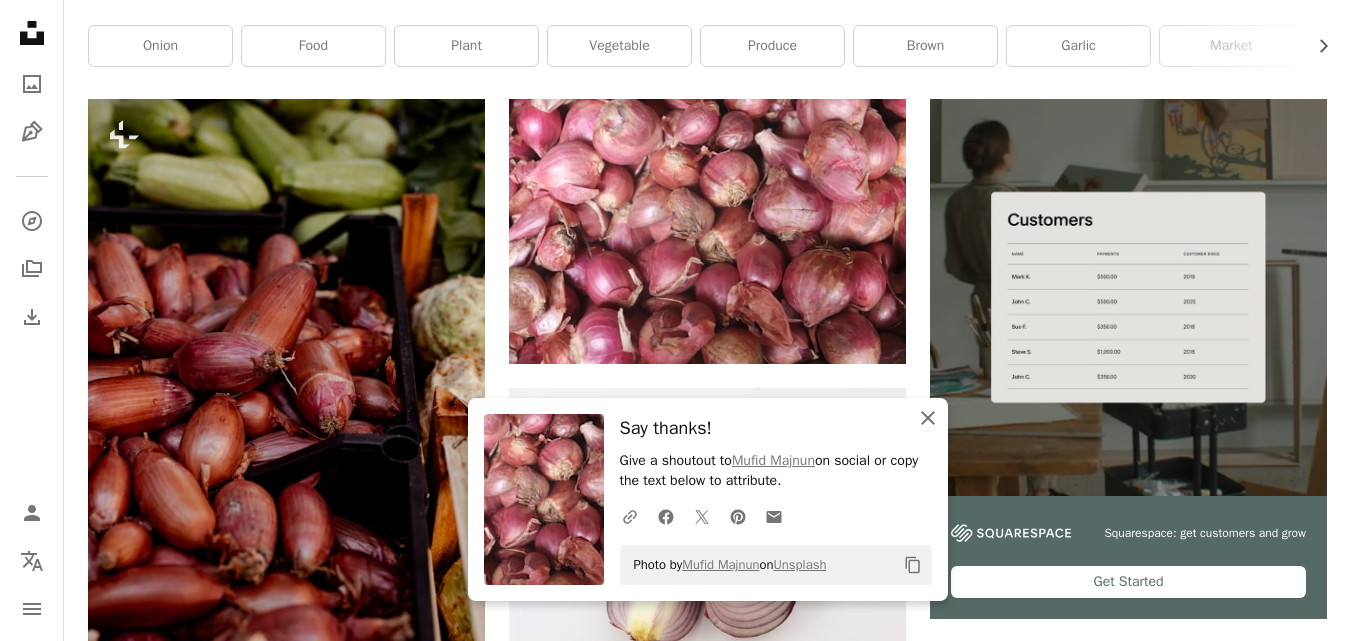 click 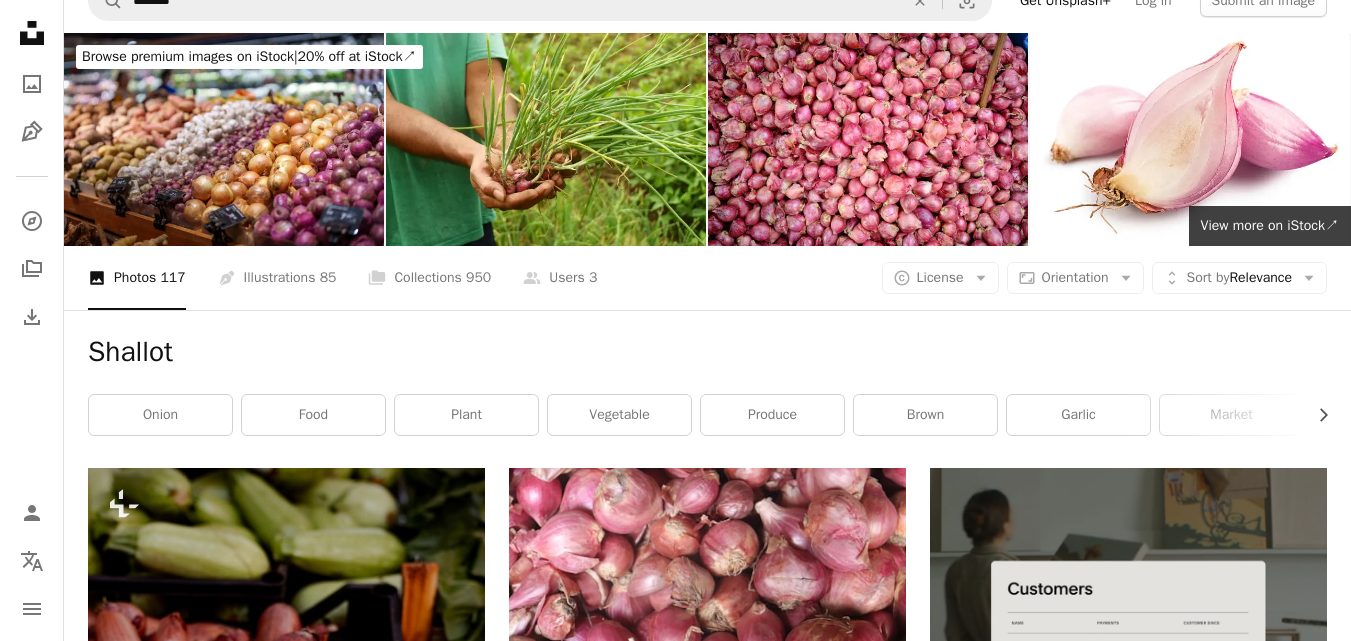 scroll, scrollTop: 0, scrollLeft: 0, axis: both 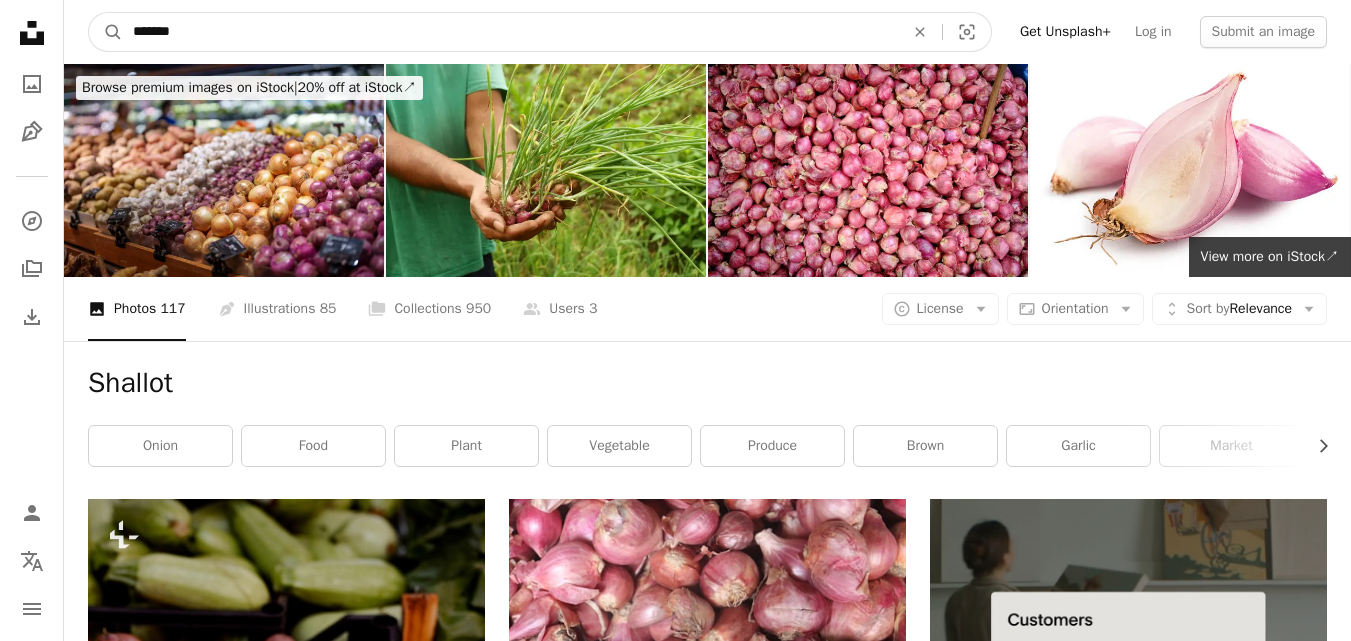 drag, startPoint x: 219, startPoint y: 34, endPoint x: 61, endPoint y: 50, distance: 158.80806 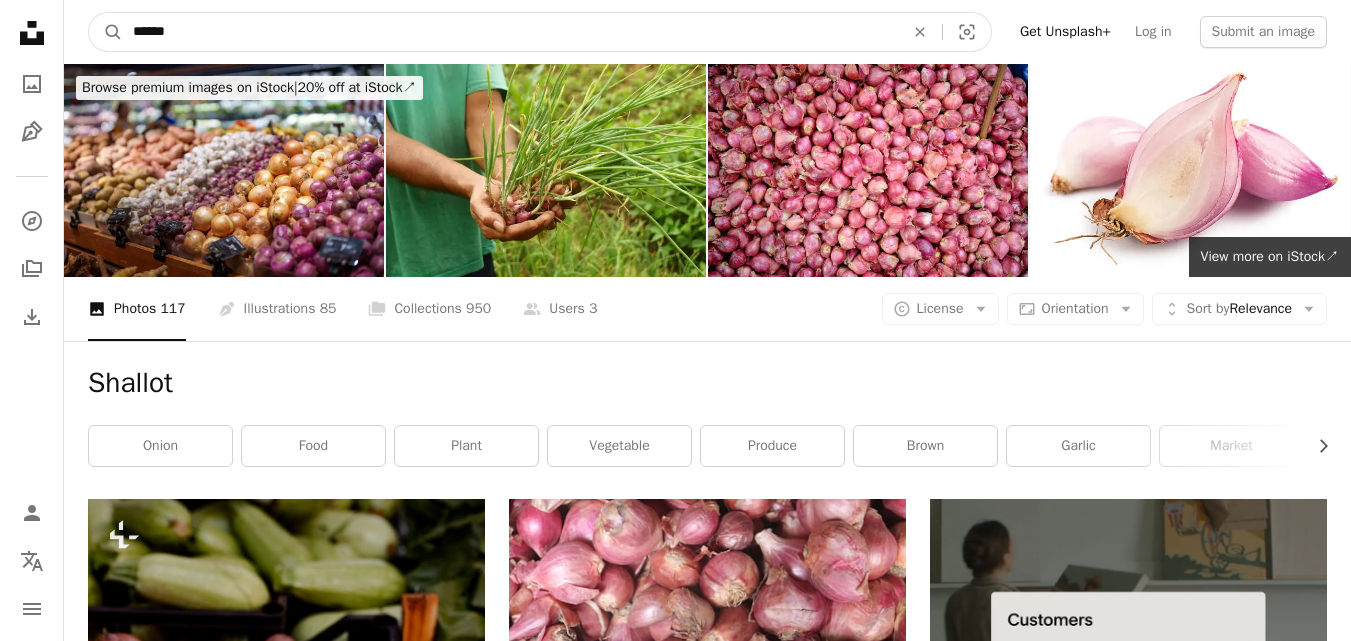 type on "******" 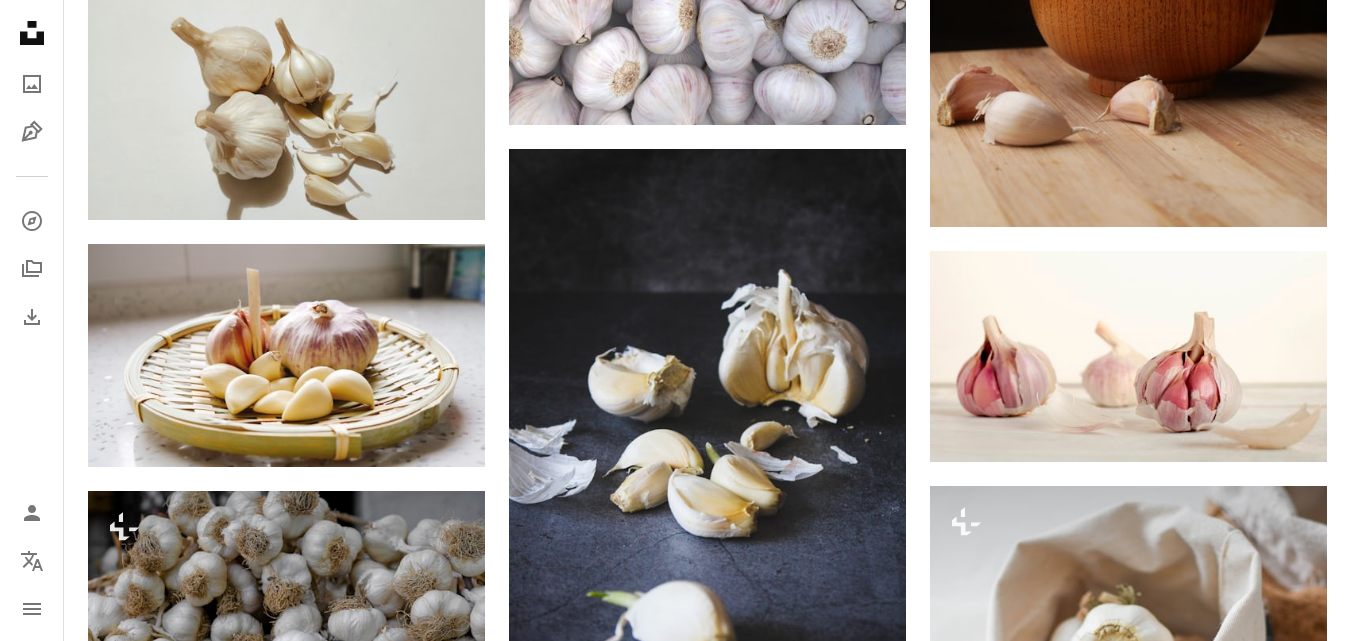 scroll, scrollTop: 1700, scrollLeft: 0, axis: vertical 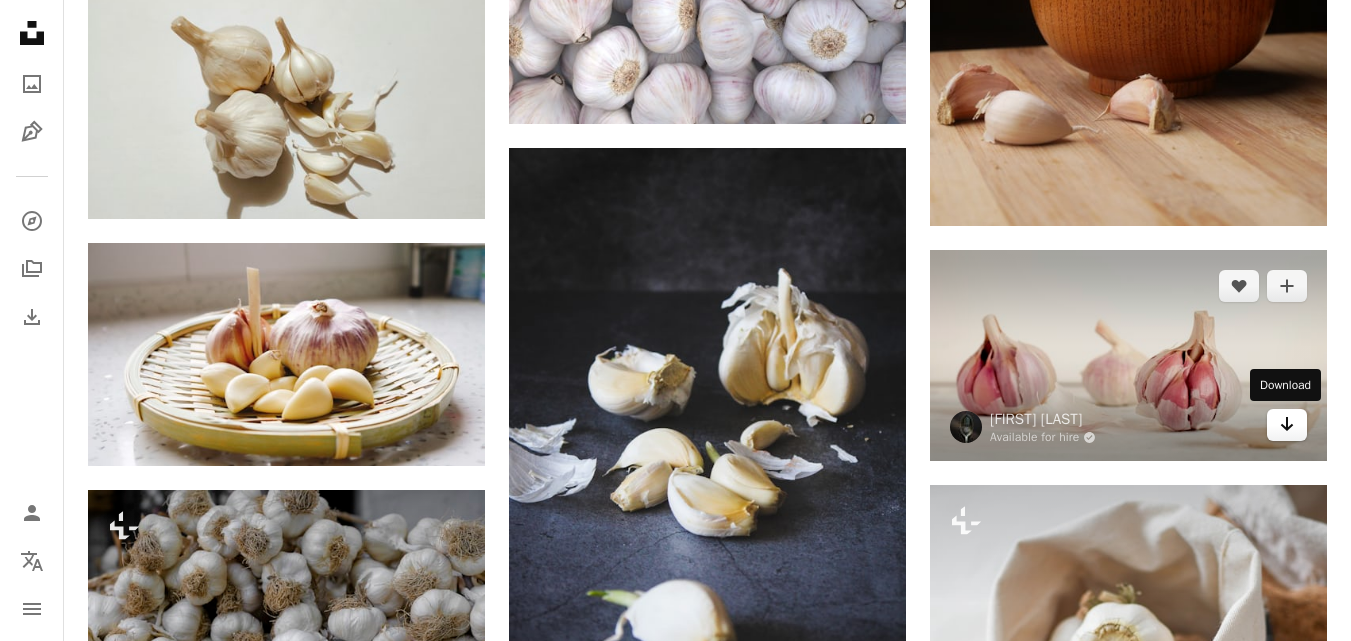 click on "Arrow pointing down" at bounding box center (1287, 425) 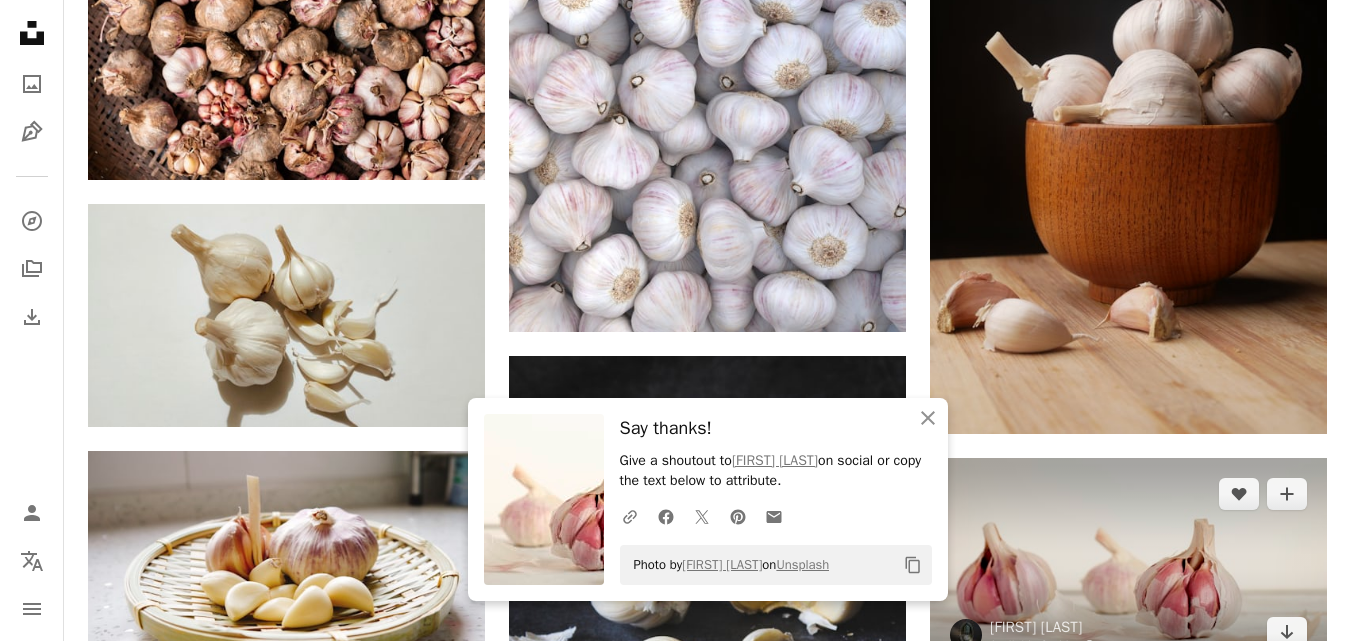 scroll, scrollTop: 1400, scrollLeft: 0, axis: vertical 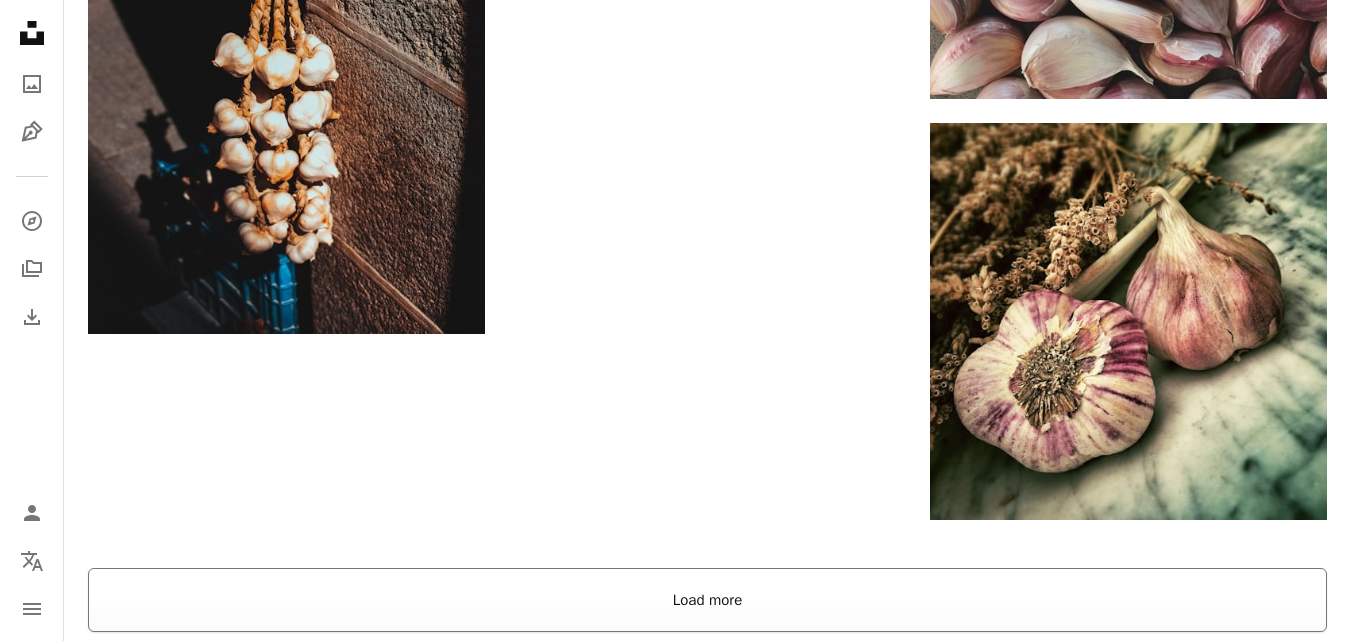 click on "Load more" at bounding box center (707, 600) 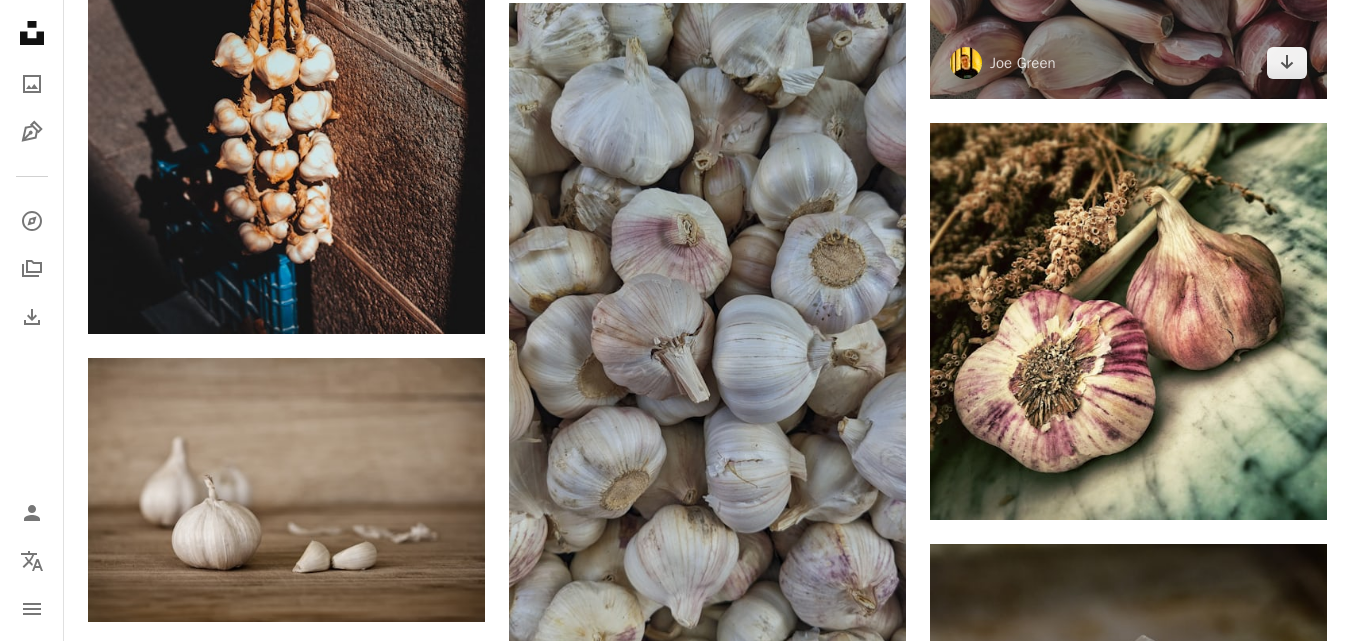scroll, scrollTop: 3583, scrollLeft: 0, axis: vertical 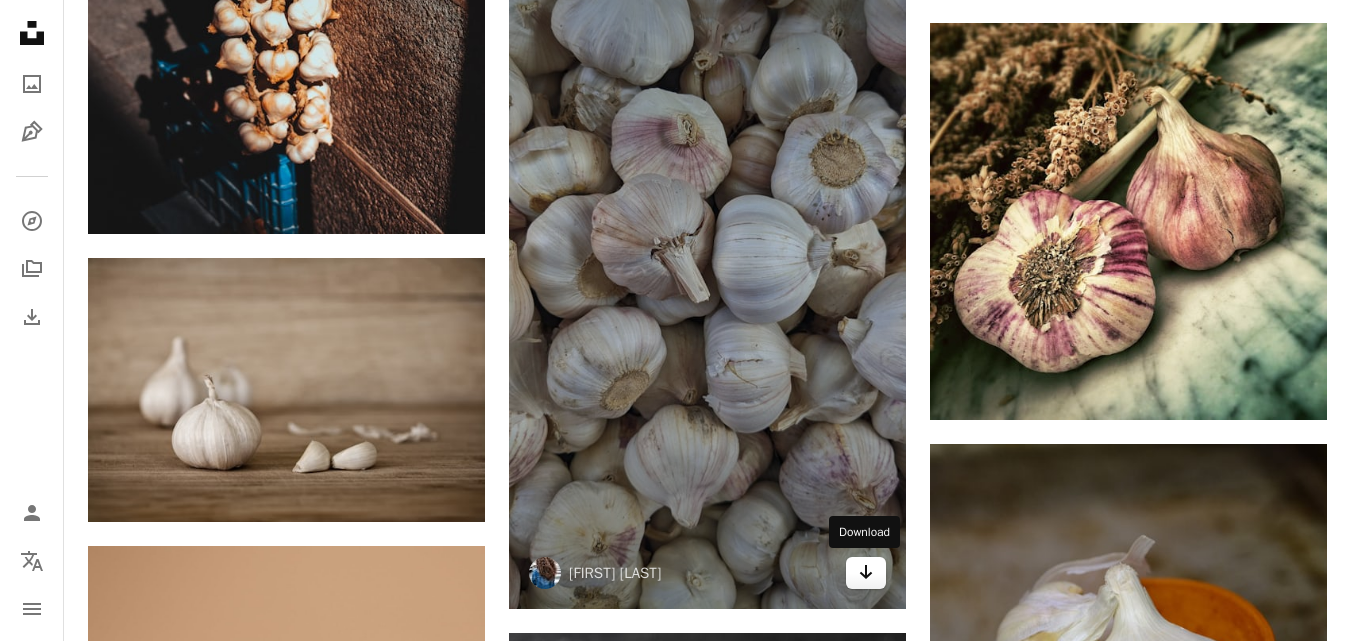 click on "Arrow pointing down" 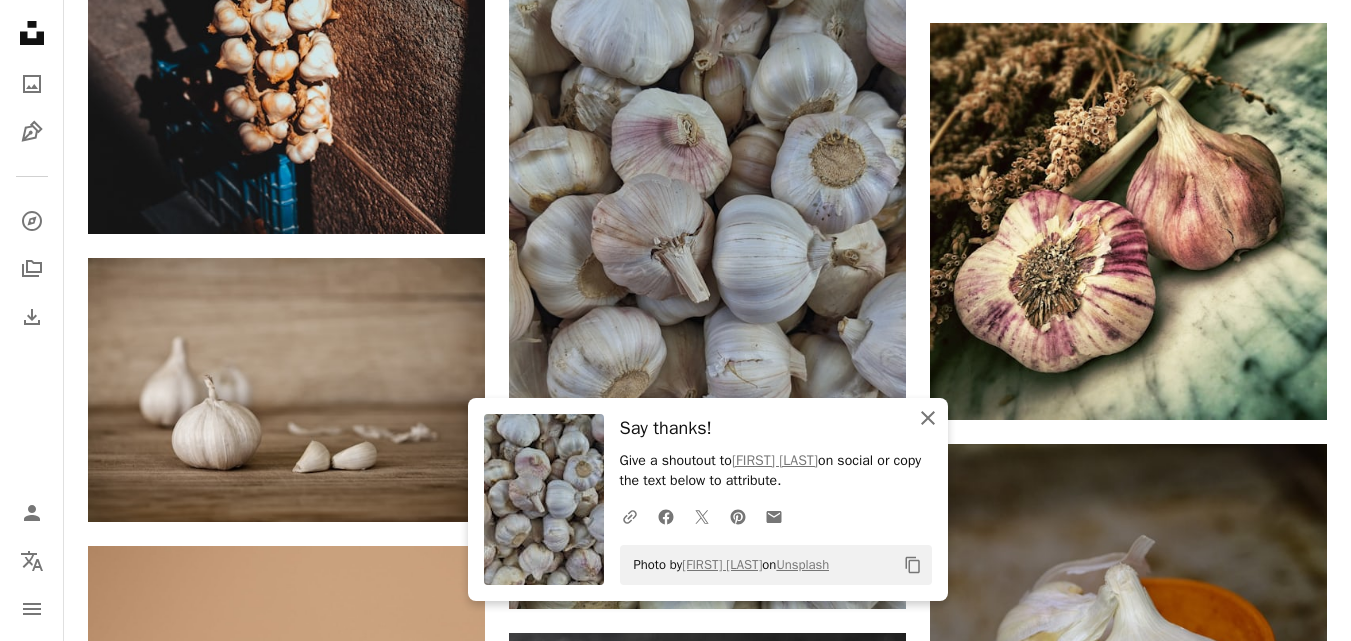 click on "An X shape" 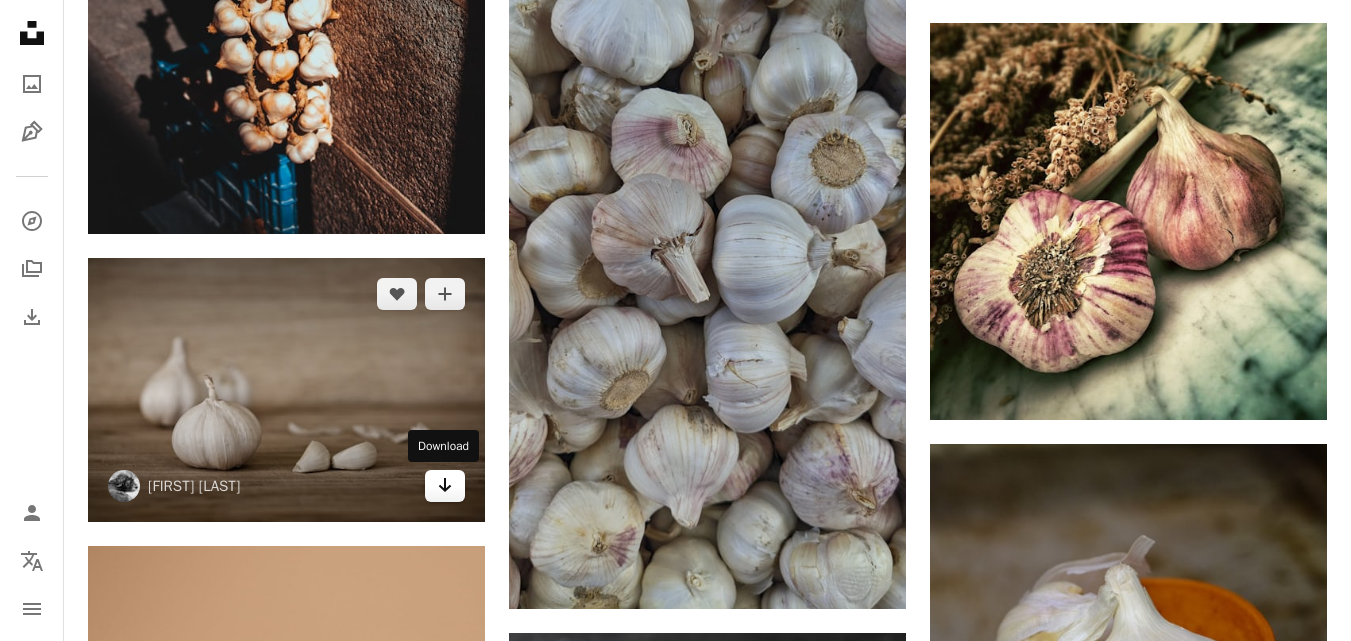 click on "Arrow pointing down" 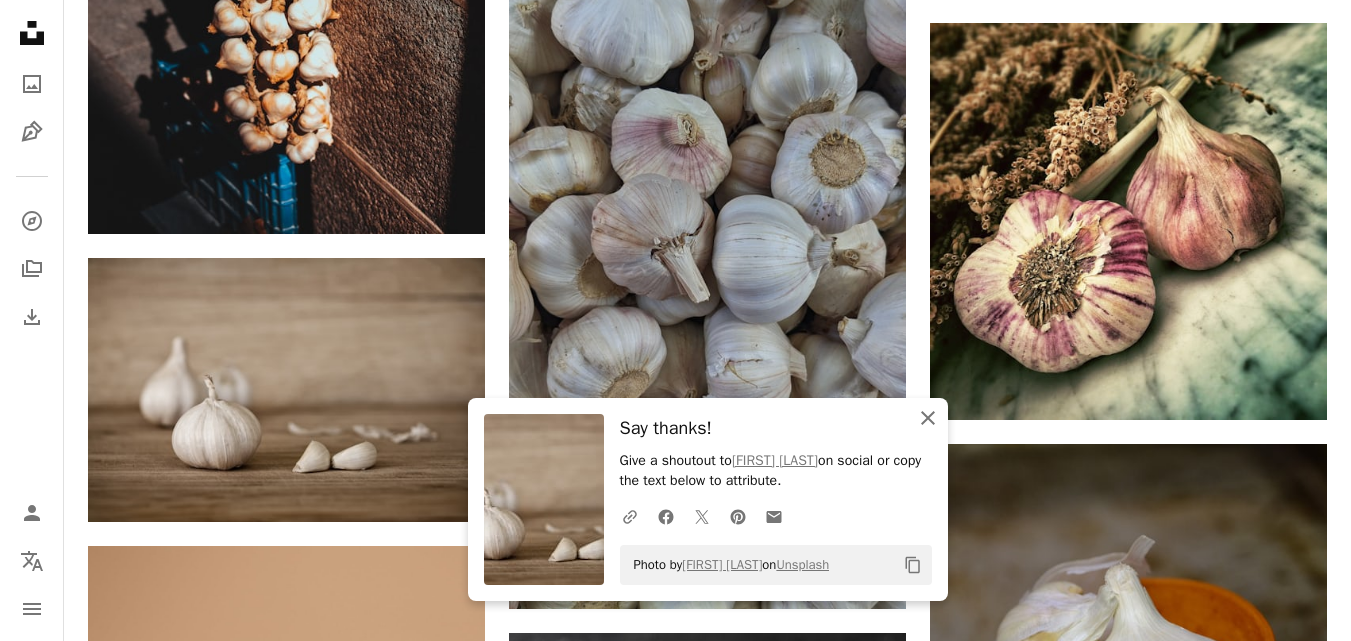 click on "An X shape" 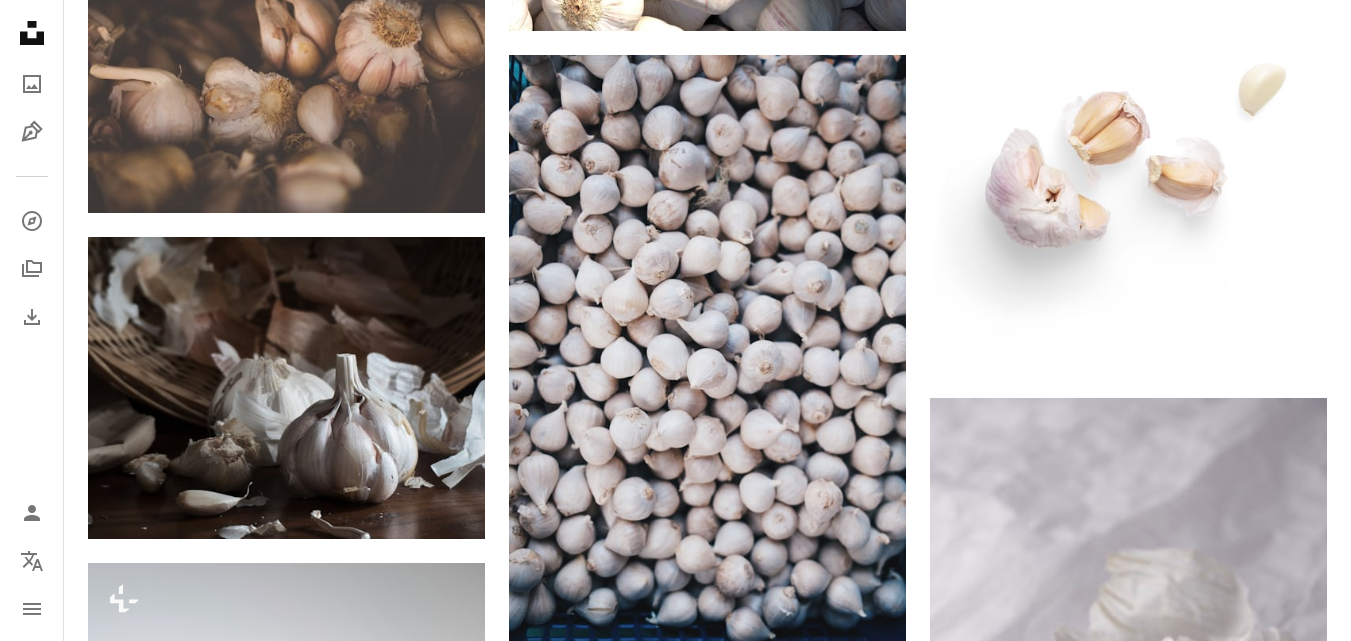 scroll, scrollTop: 6483, scrollLeft: 0, axis: vertical 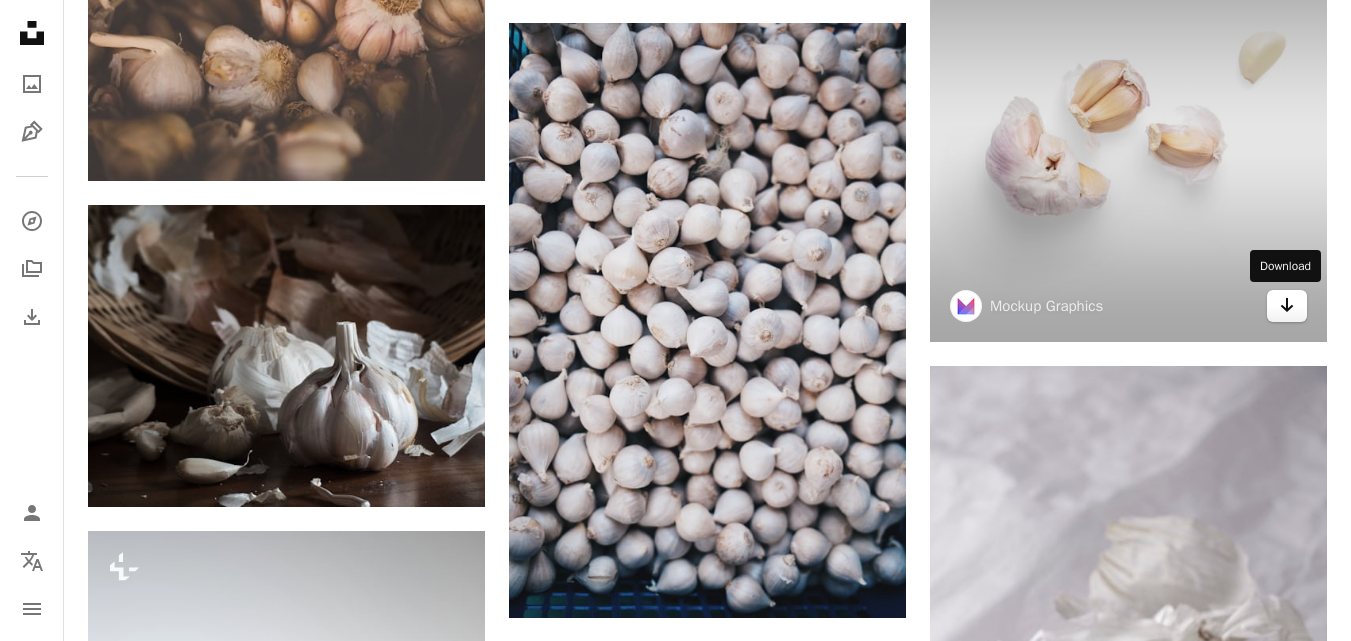 click on "Arrow pointing down" 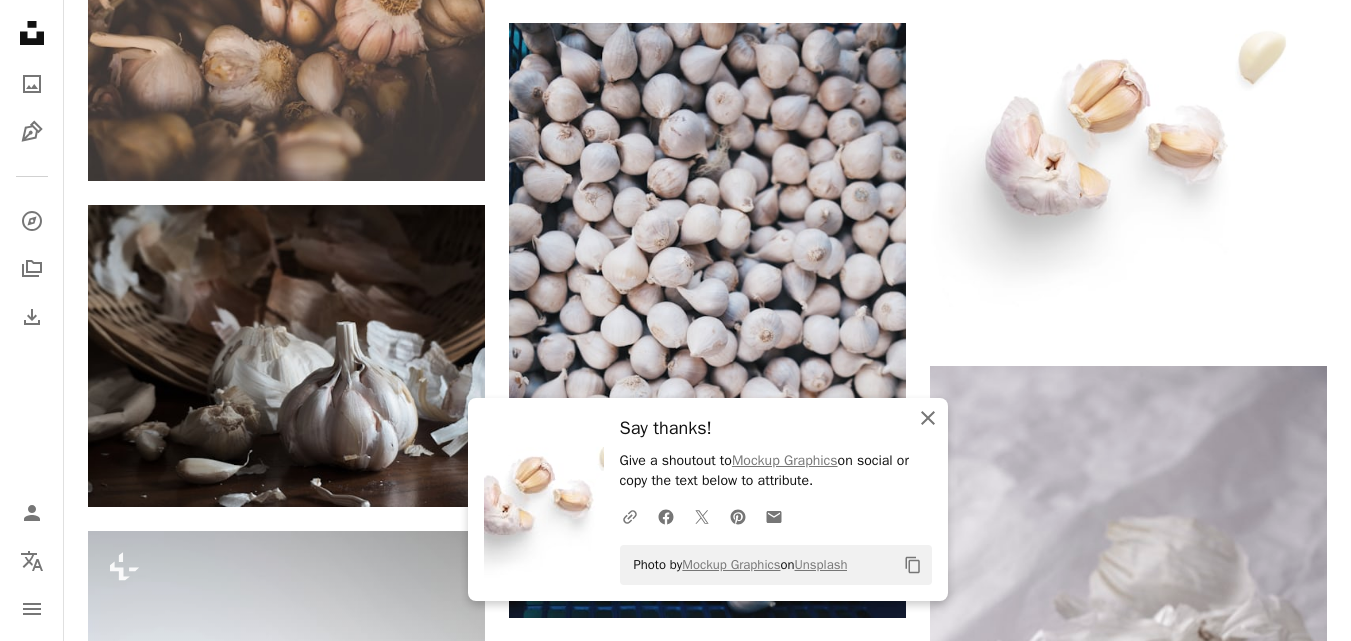 click on "An X shape" 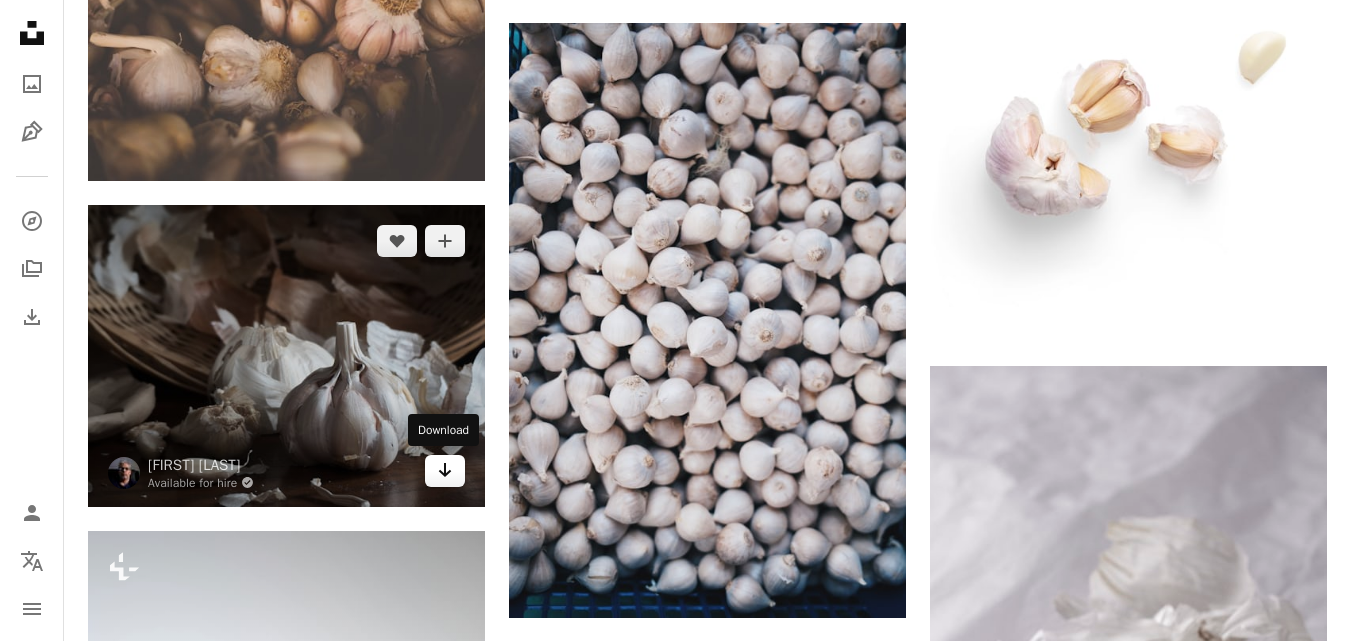 click on "Arrow pointing down" 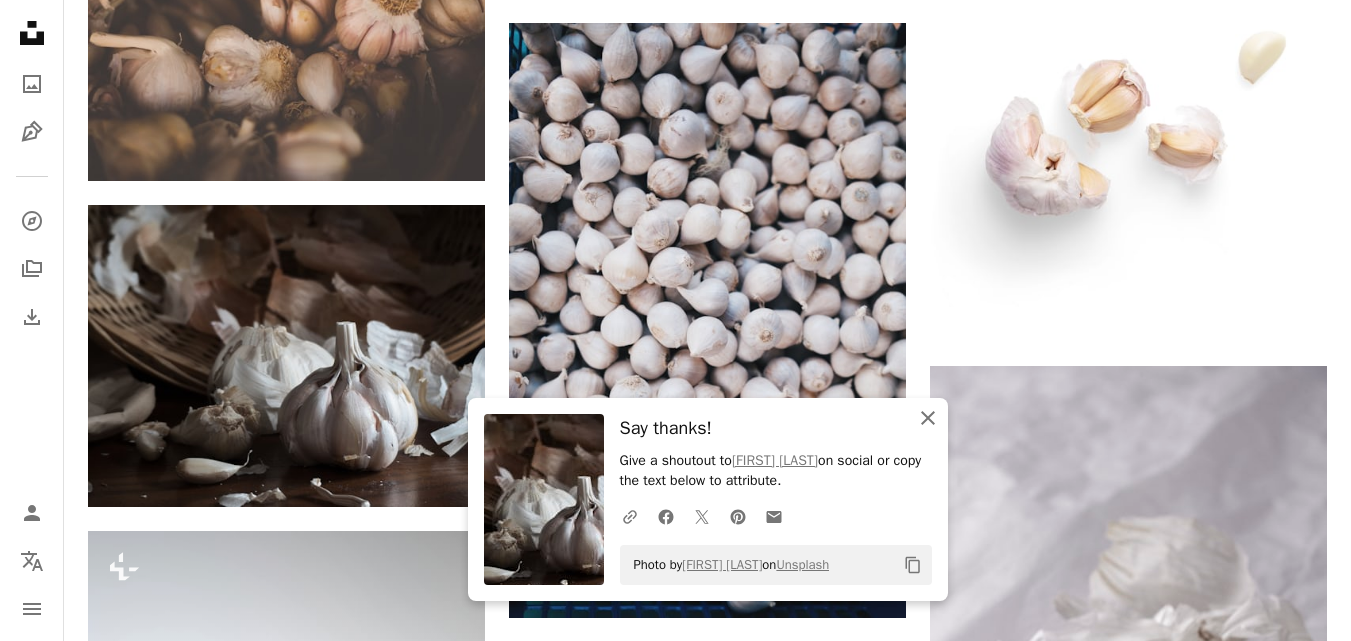 click 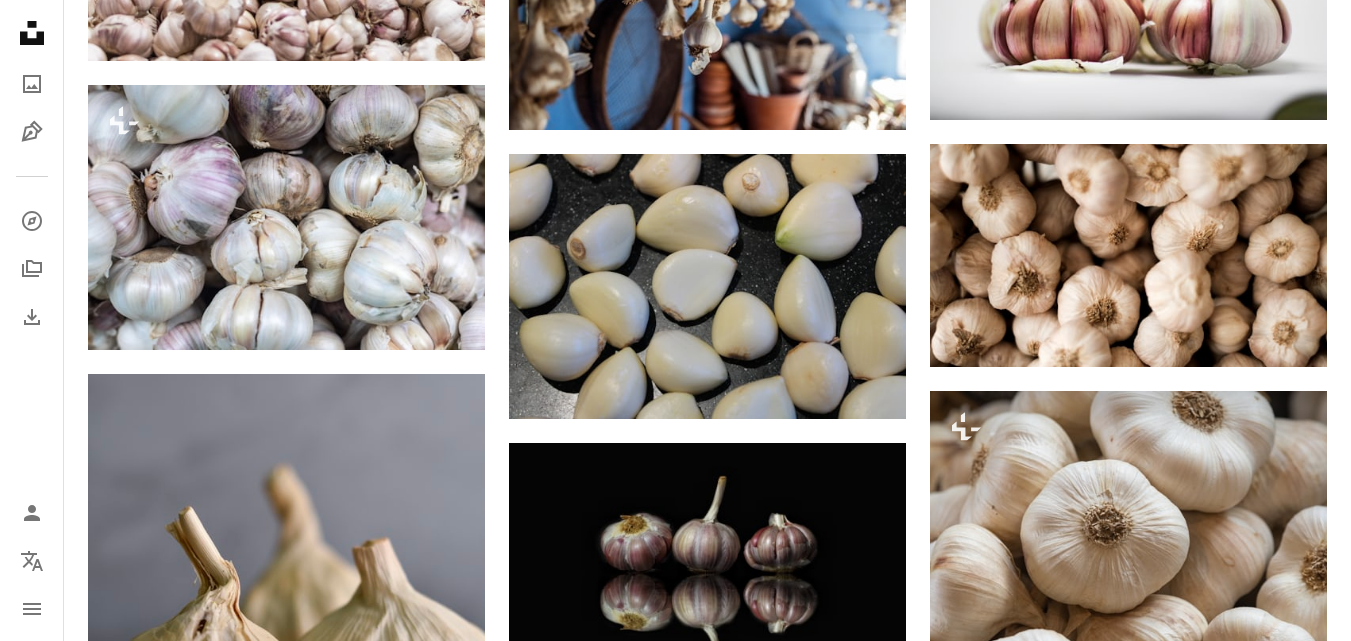 scroll, scrollTop: 8583, scrollLeft: 0, axis: vertical 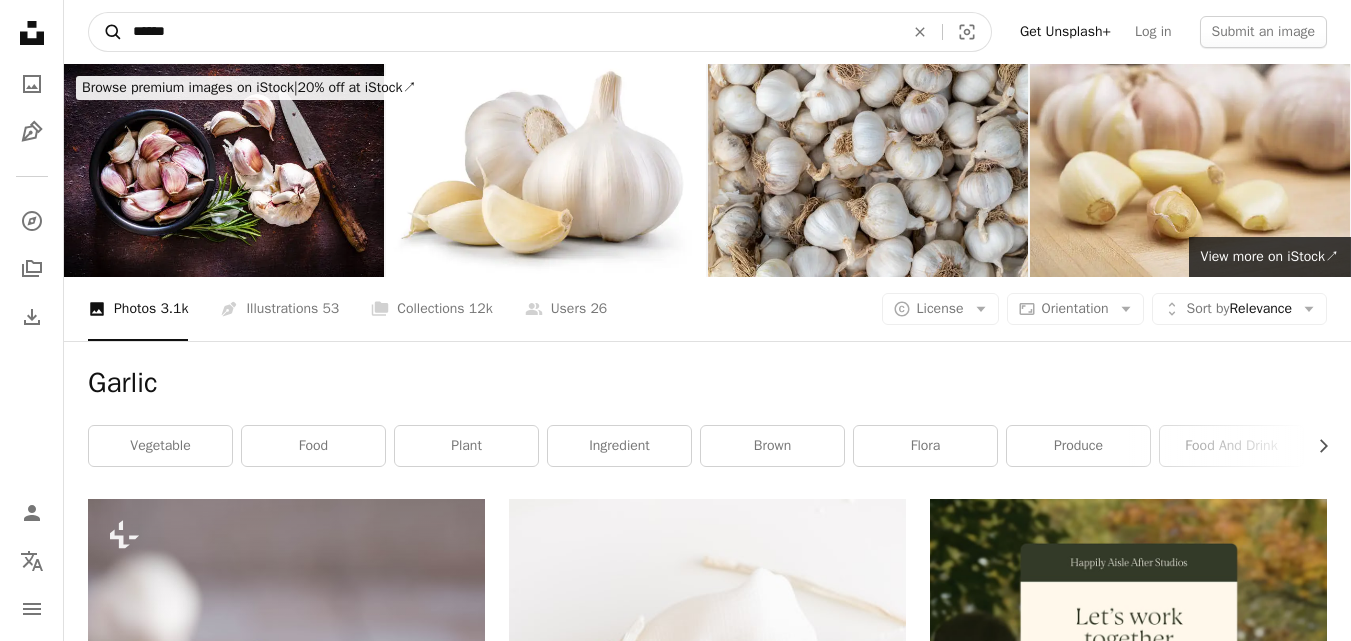 drag, startPoint x: 178, startPoint y: 35, endPoint x: 89, endPoint y: 34, distance: 89.005615 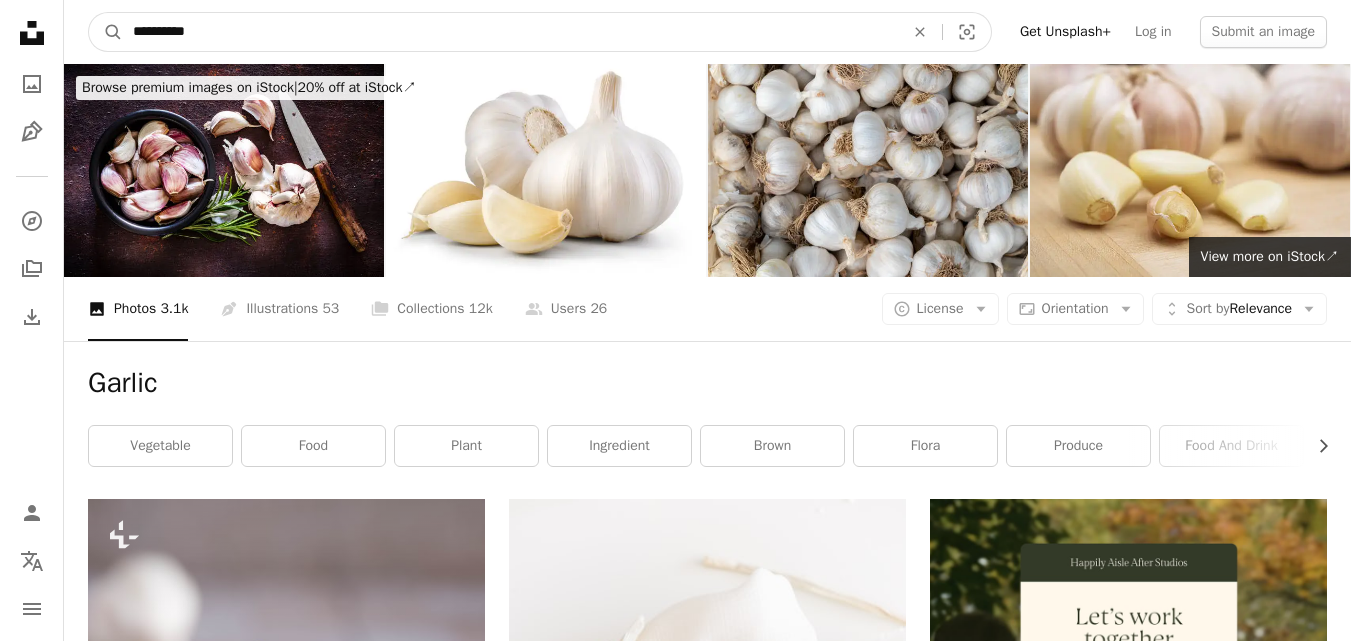 type on "**********" 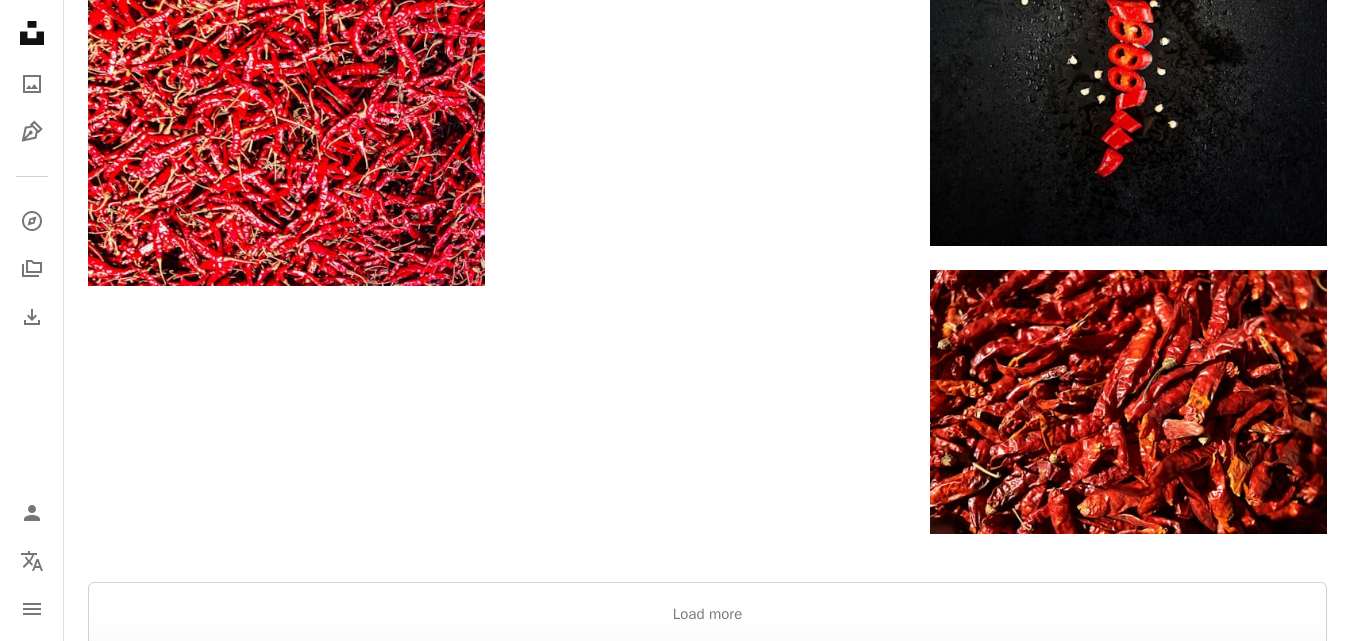scroll, scrollTop: 3400, scrollLeft: 0, axis: vertical 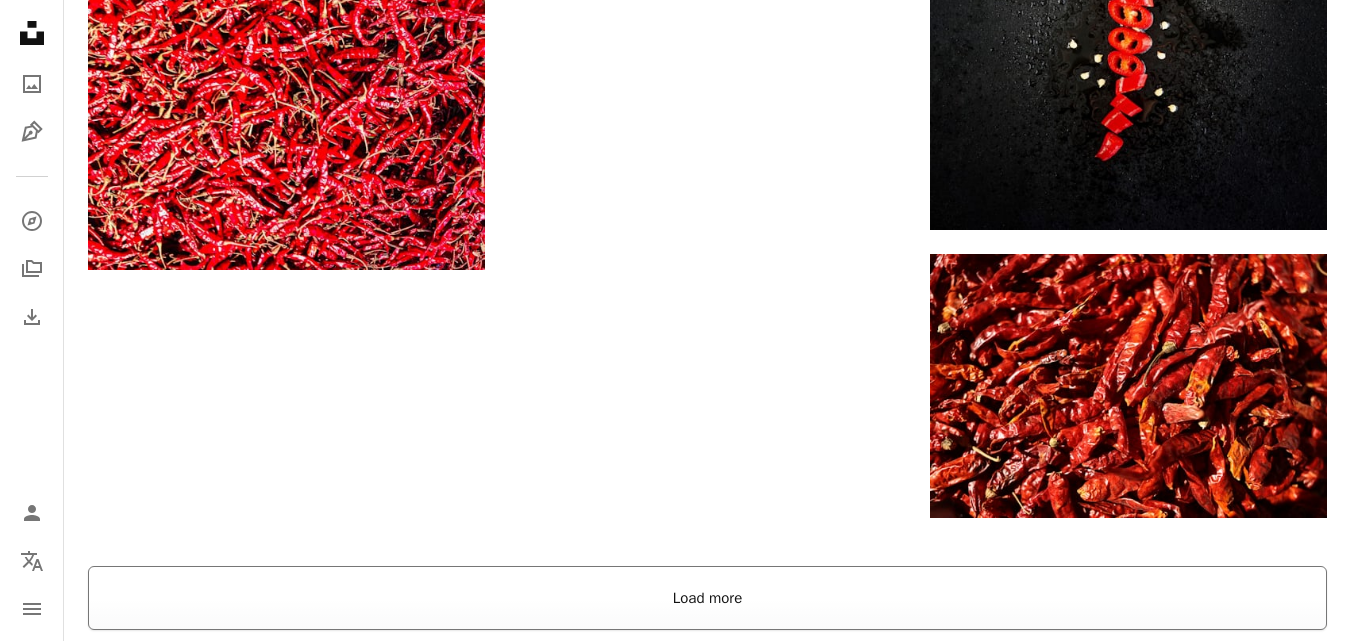 click on "Load more" at bounding box center (707, 598) 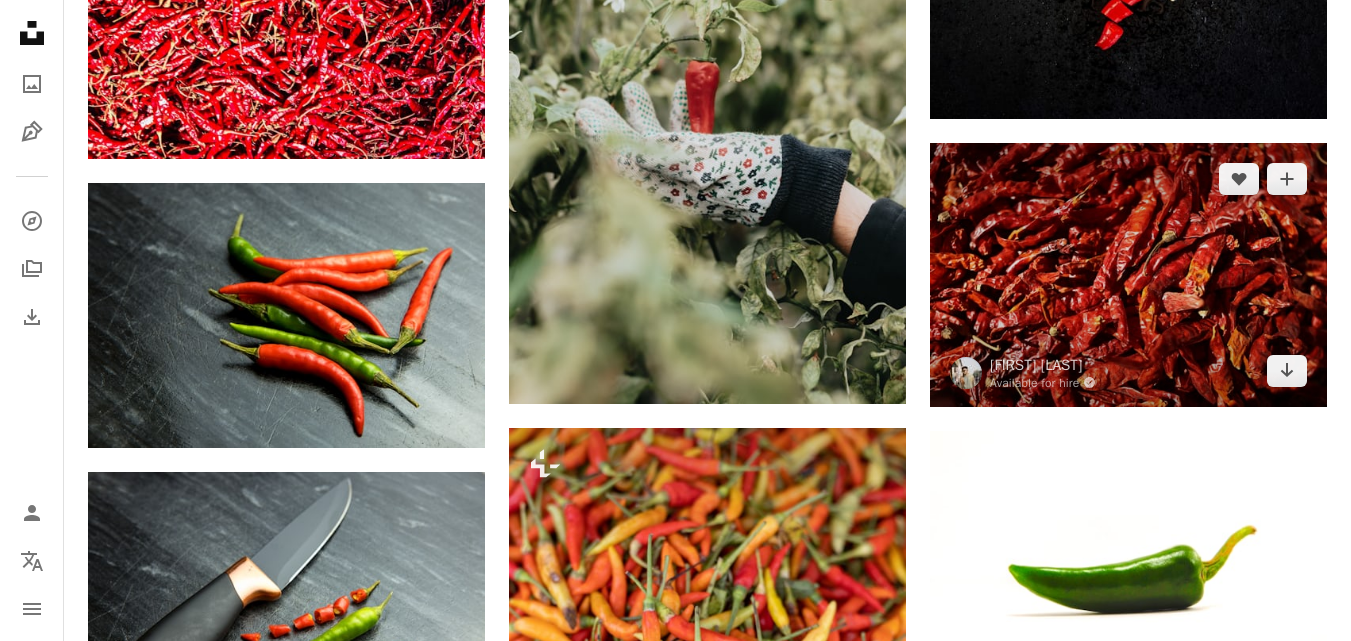 scroll, scrollTop: 3700, scrollLeft: 0, axis: vertical 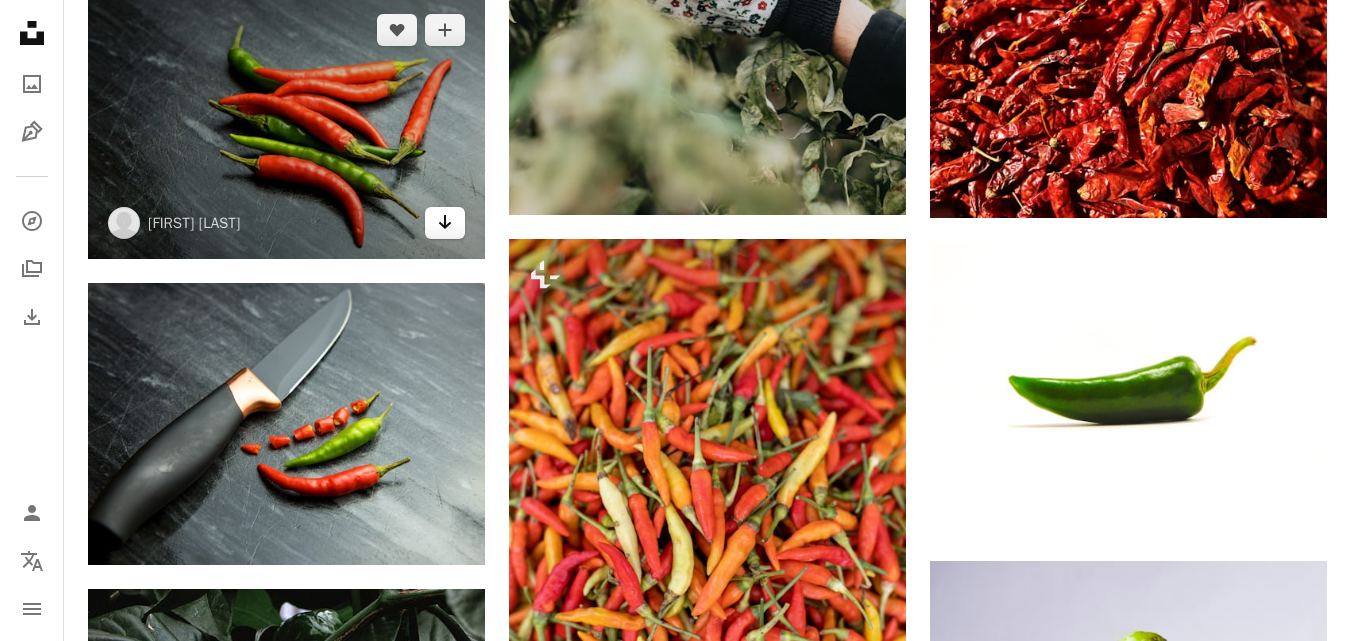 click on "Arrow pointing down" 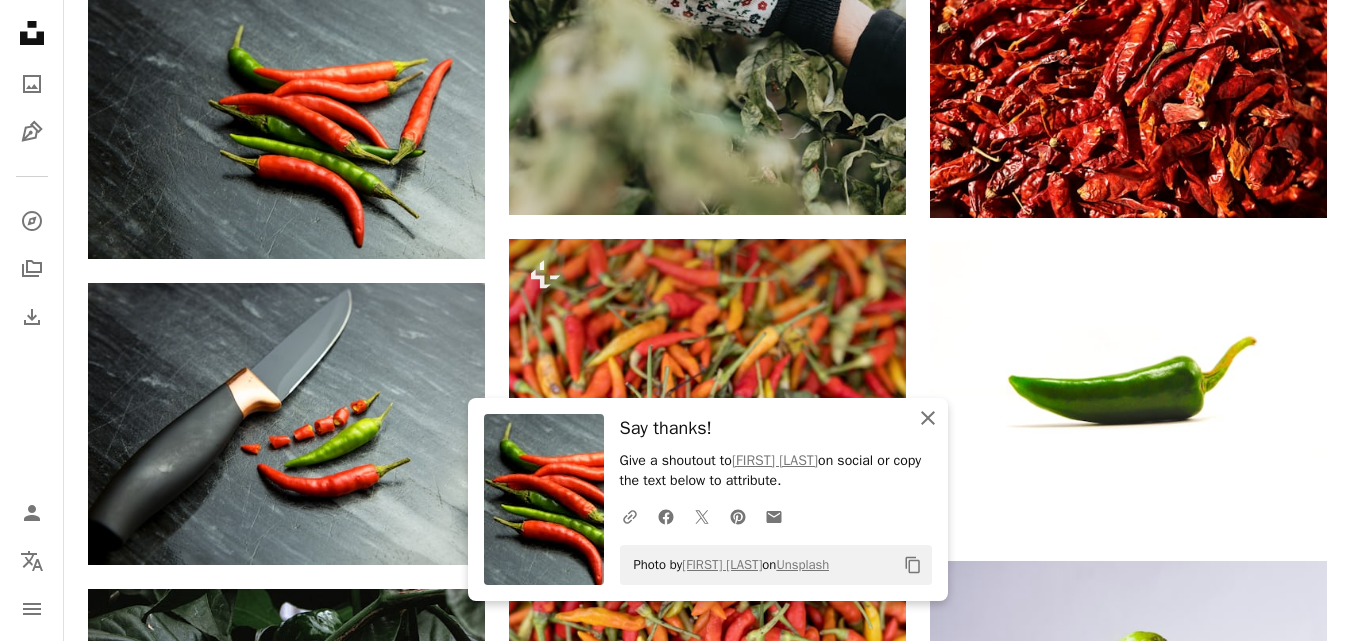 click on "An X shape" 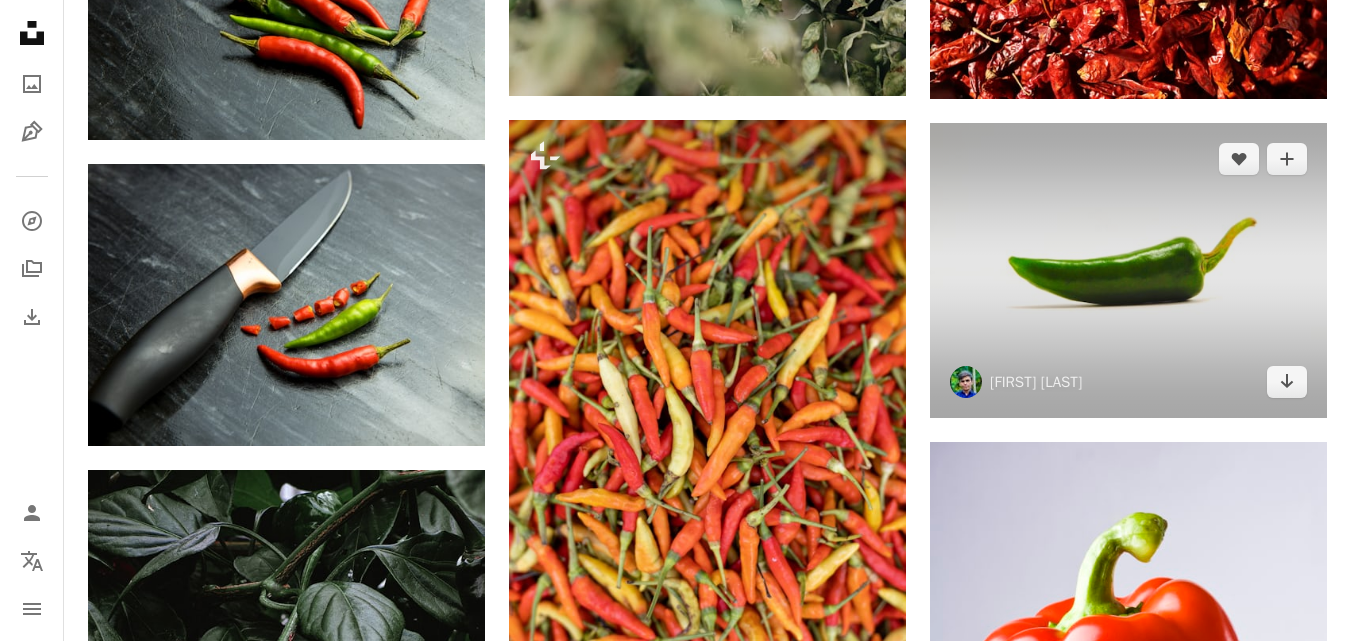 scroll, scrollTop: 4100, scrollLeft: 0, axis: vertical 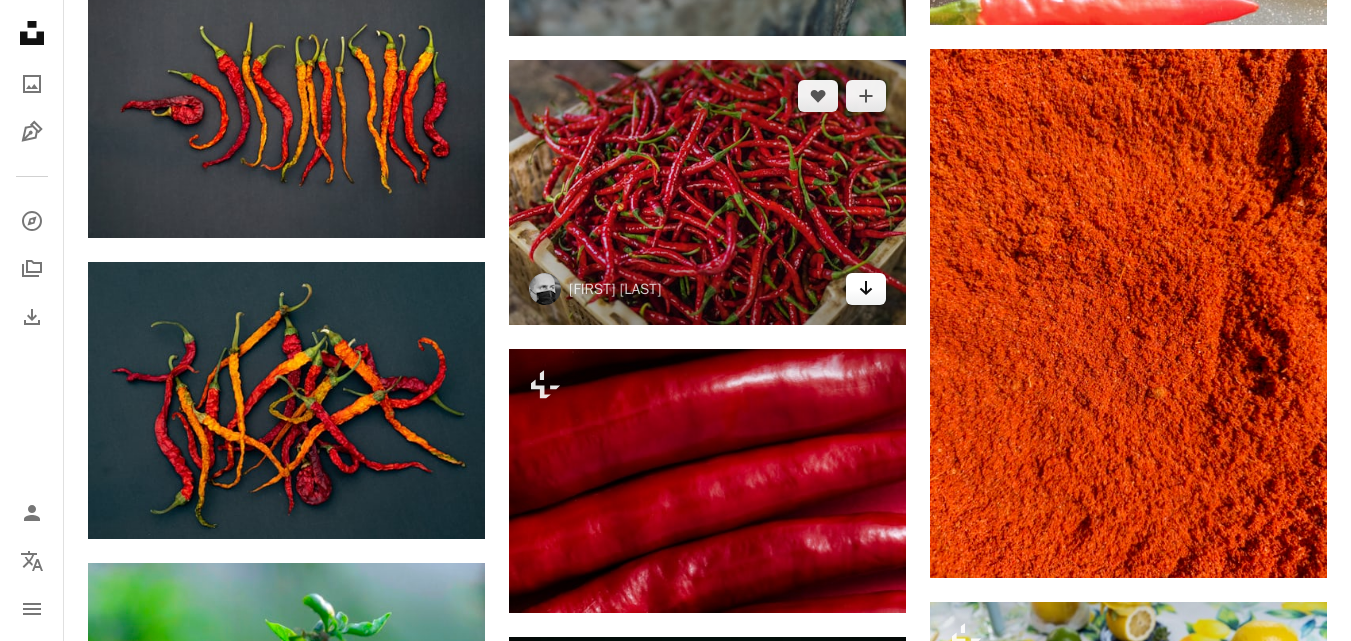click on "Arrow pointing down" at bounding box center [866, 289] 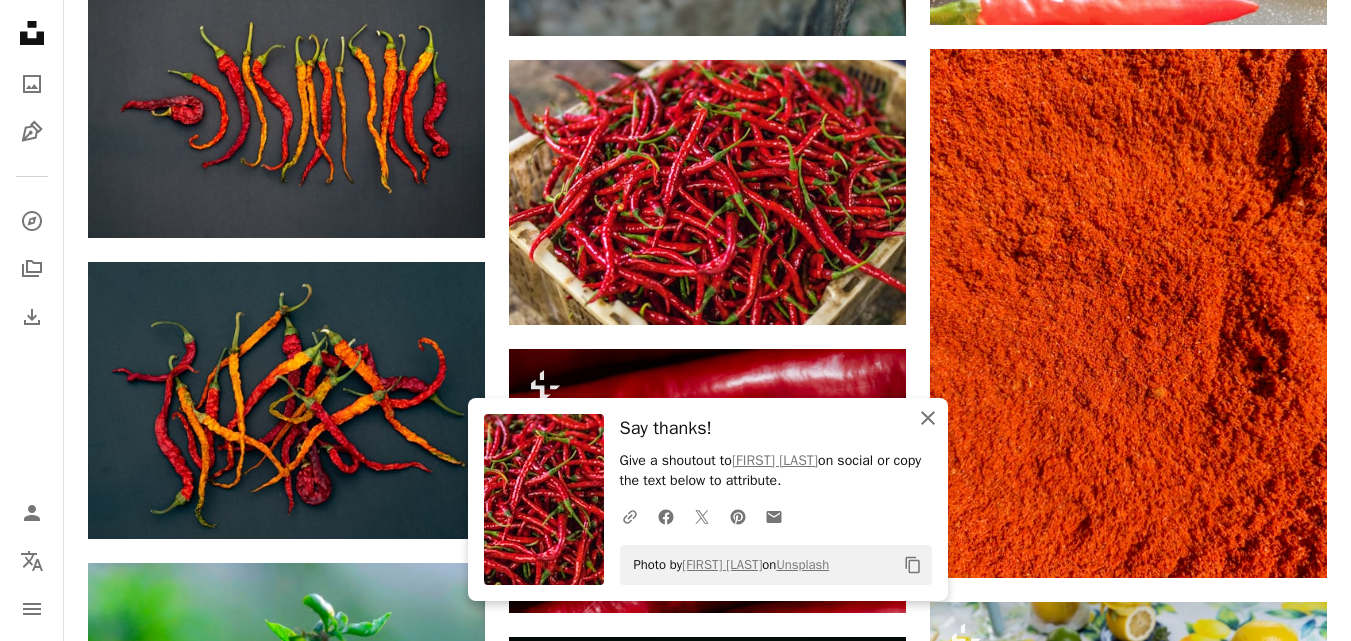 click 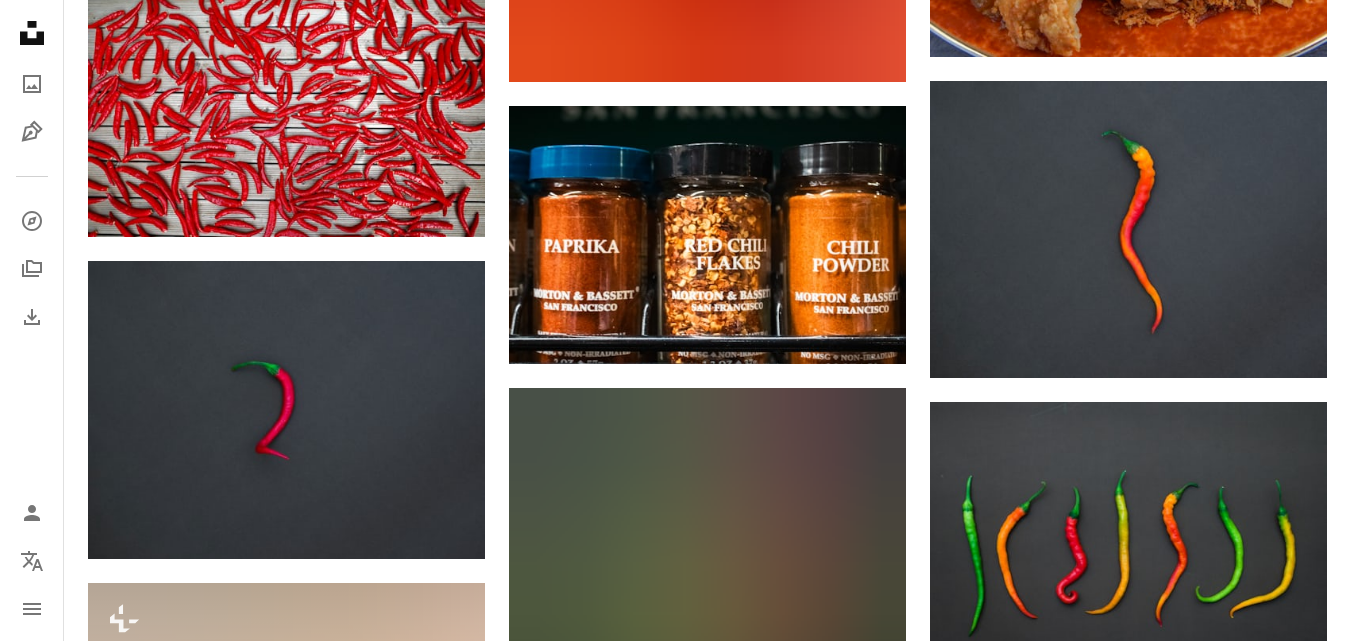 scroll, scrollTop: 7900, scrollLeft: 0, axis: vertical 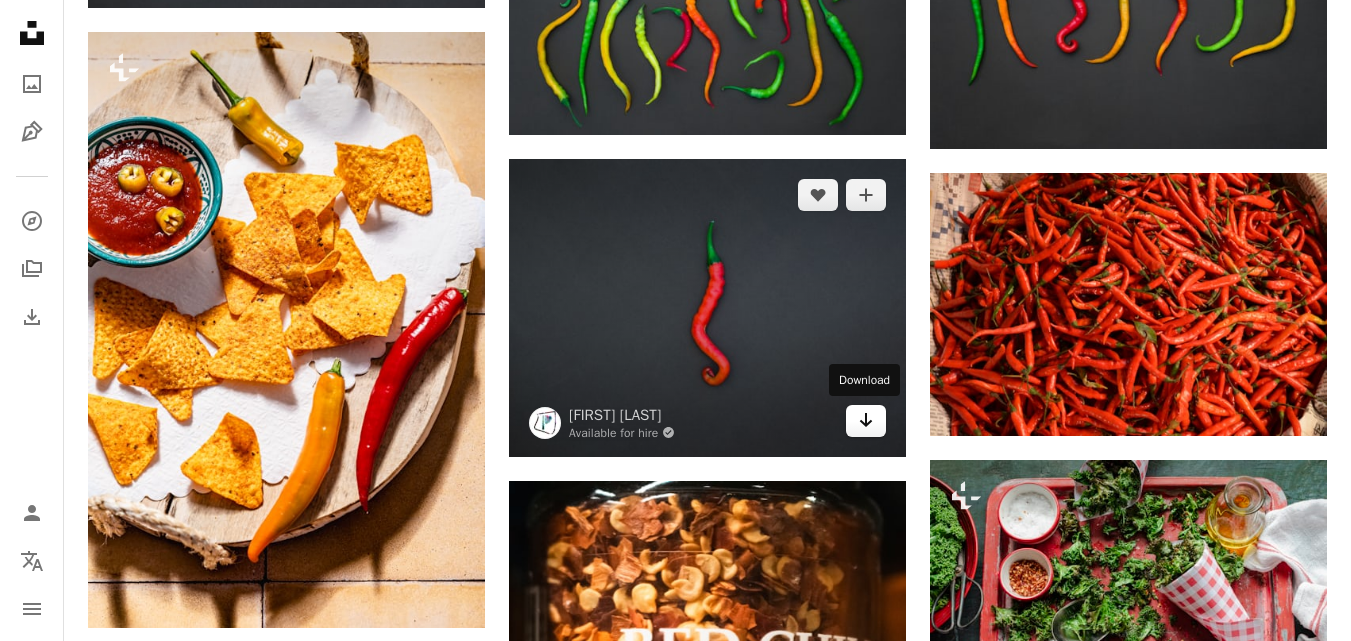 click on "Arrow pointing down" at bounding box center [866, 421] 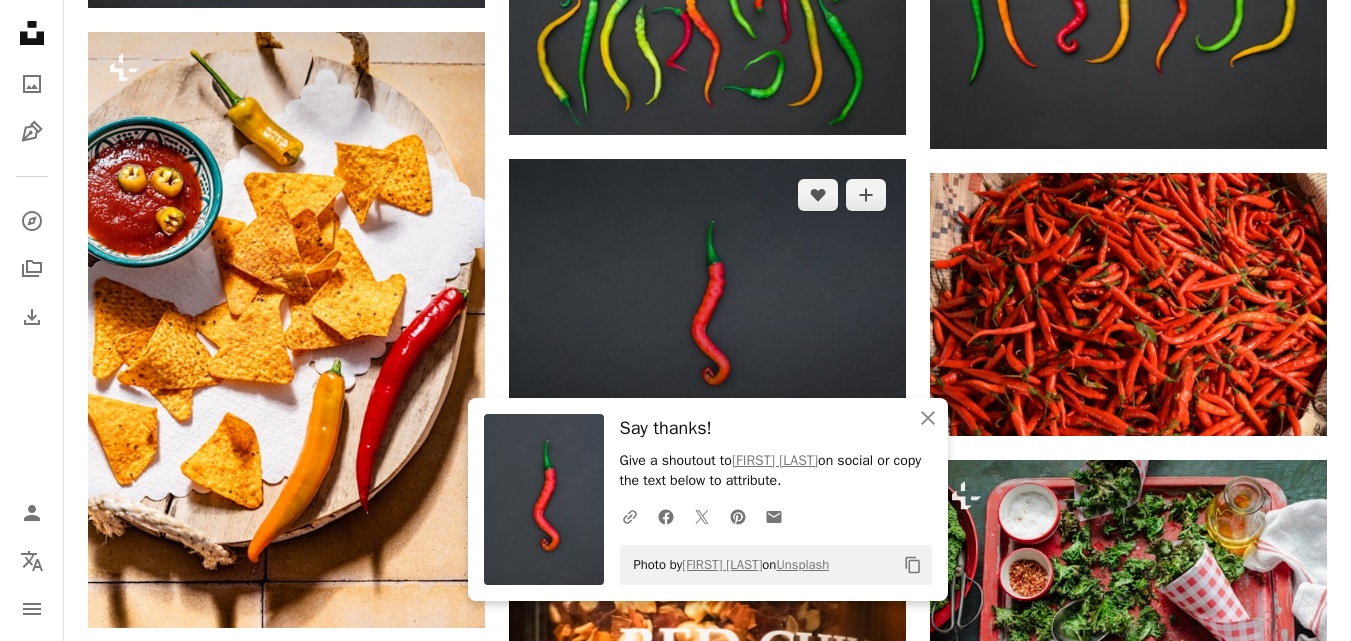 scroll, scrollTop: 8600, scrollLeft: 0, axis: vertical 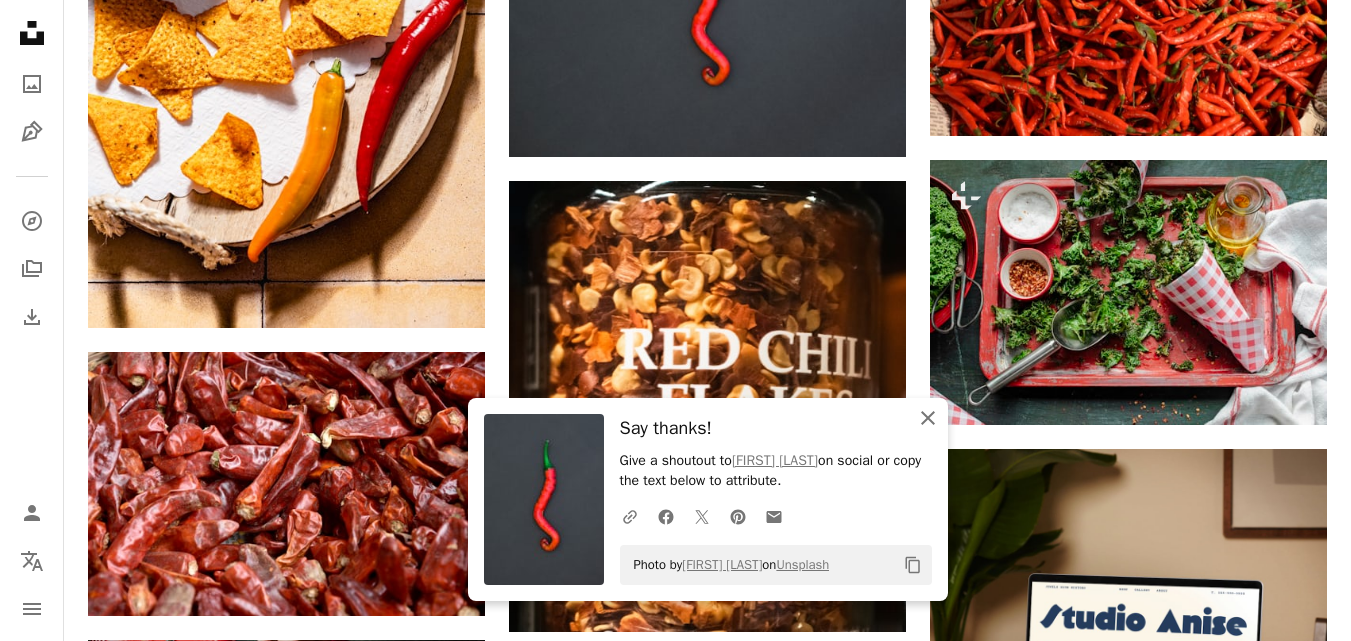 click 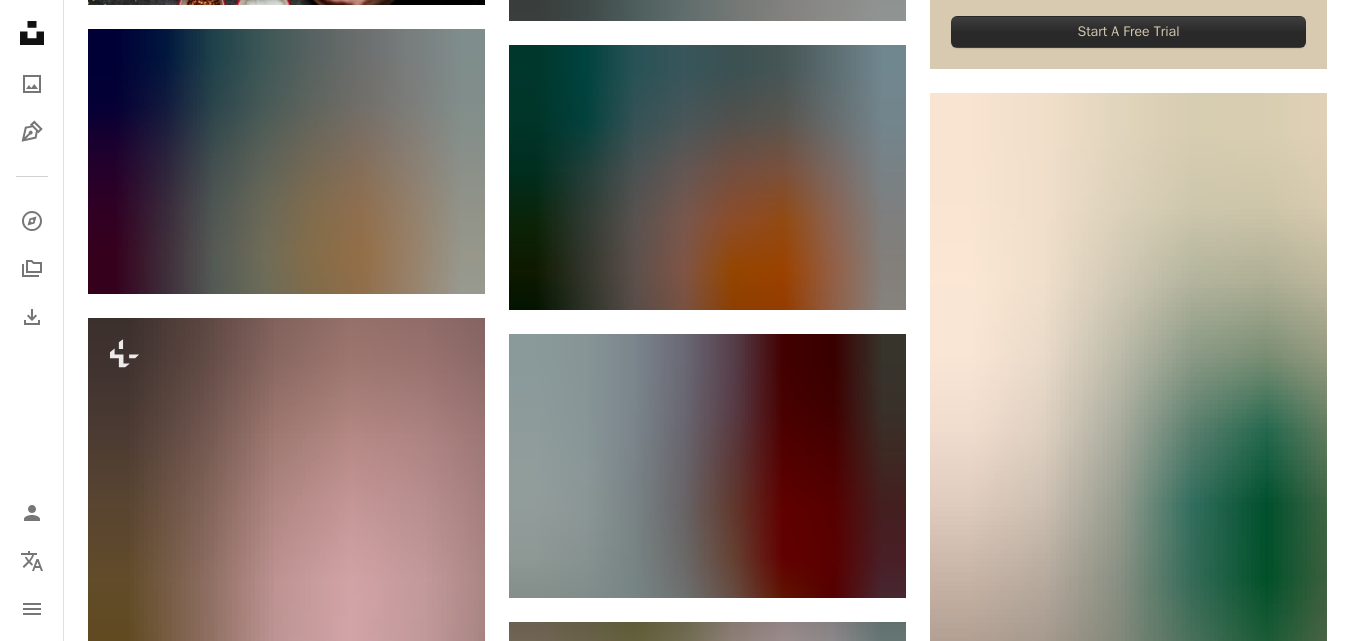 scroll, scrollTop: 9700, scrollLeft: 0, axis: vertical 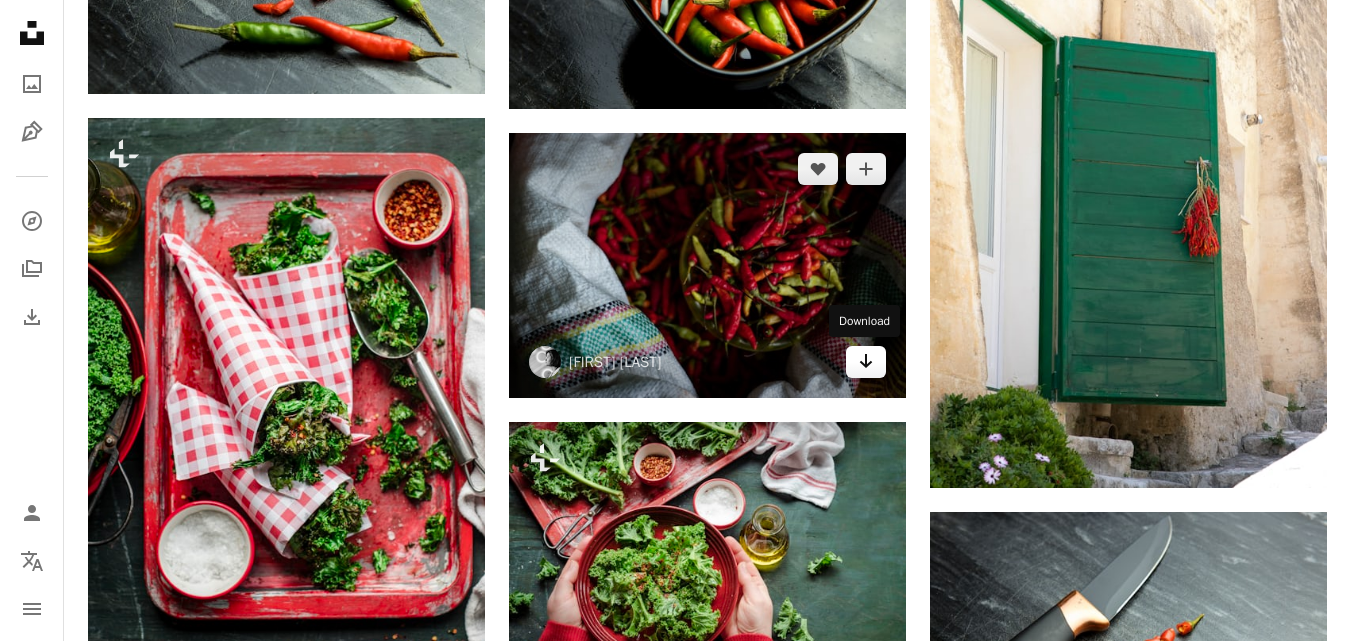click on "Arrow pointing down" 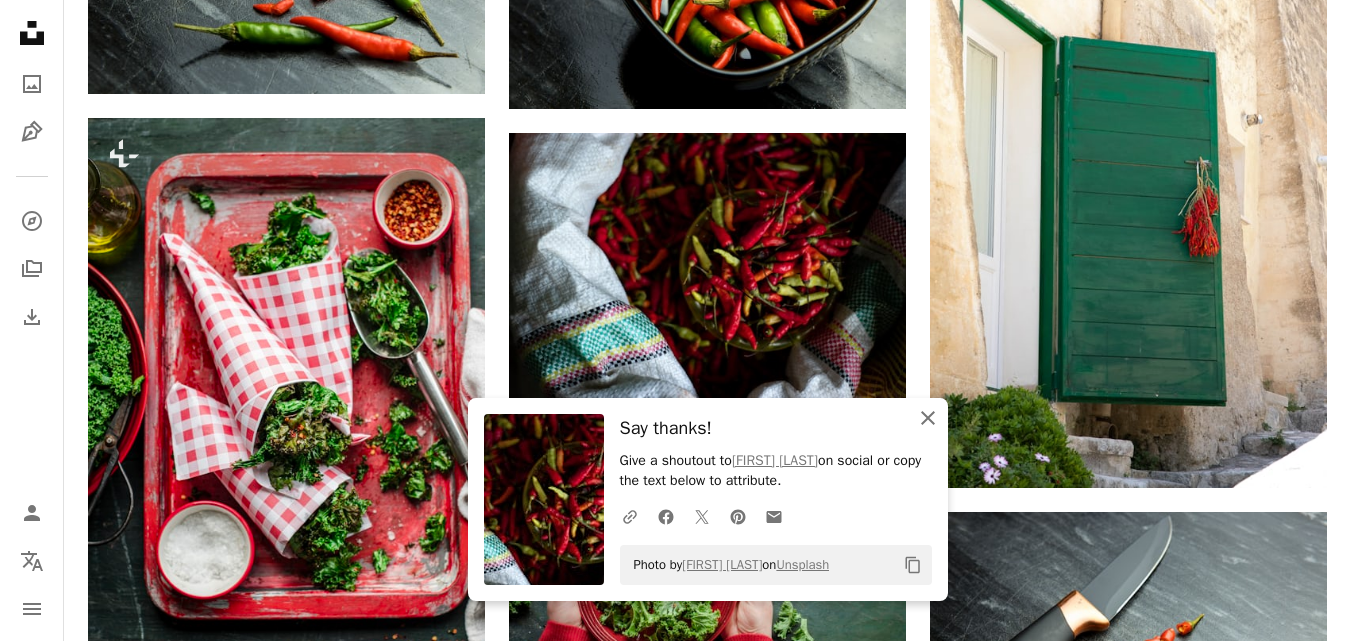 click on "An X shape" 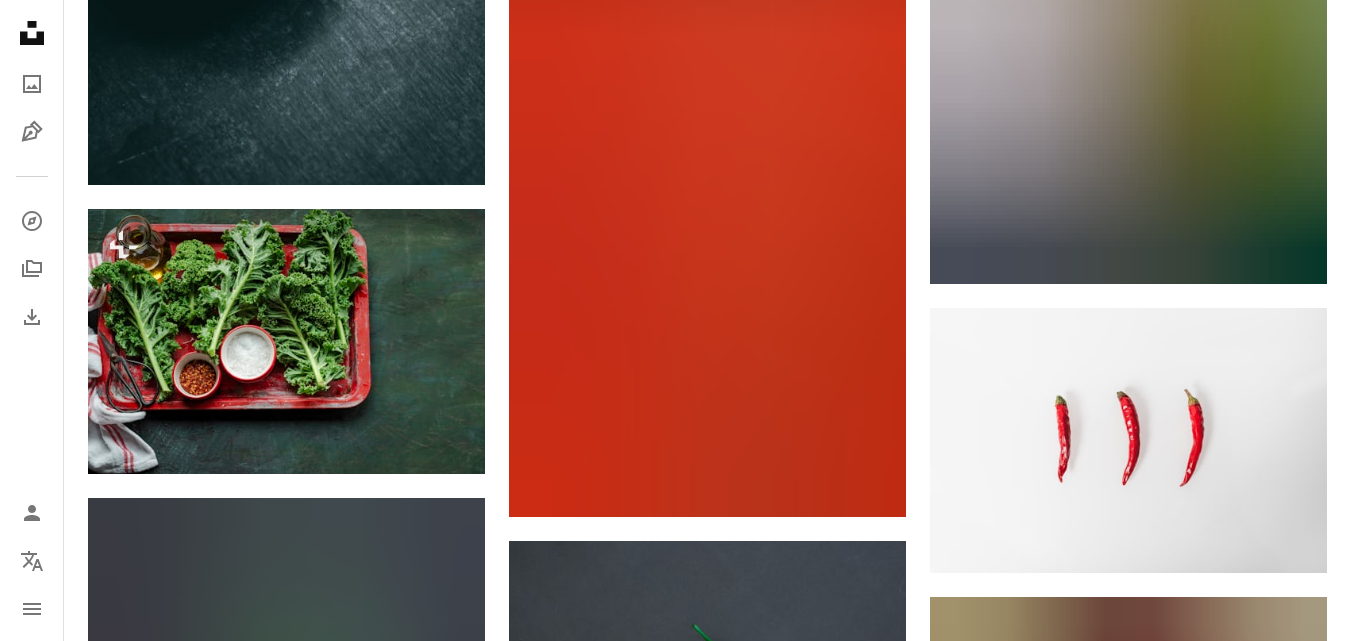 scroll, scrollTop: 0, scrollLeft: 0, axis: both 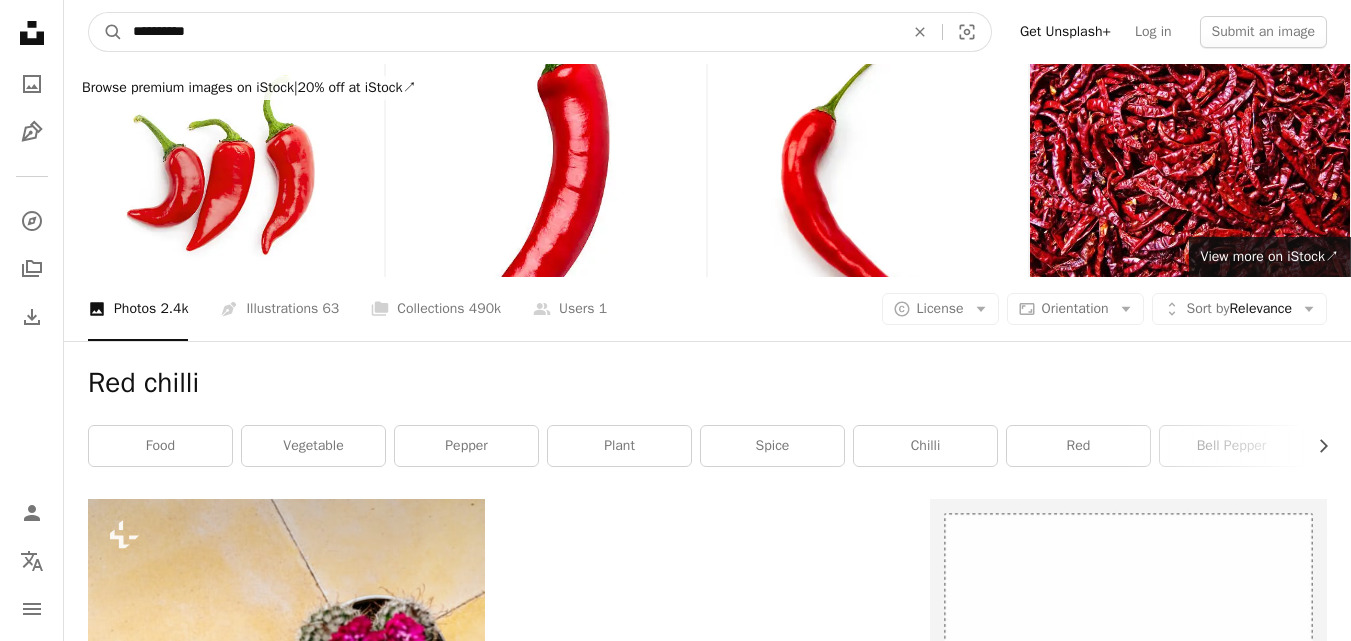 drag, startPoint x: 201, startPoint y: 31, endPoint x: 80, endPoint y: 28, distance: 121.037186 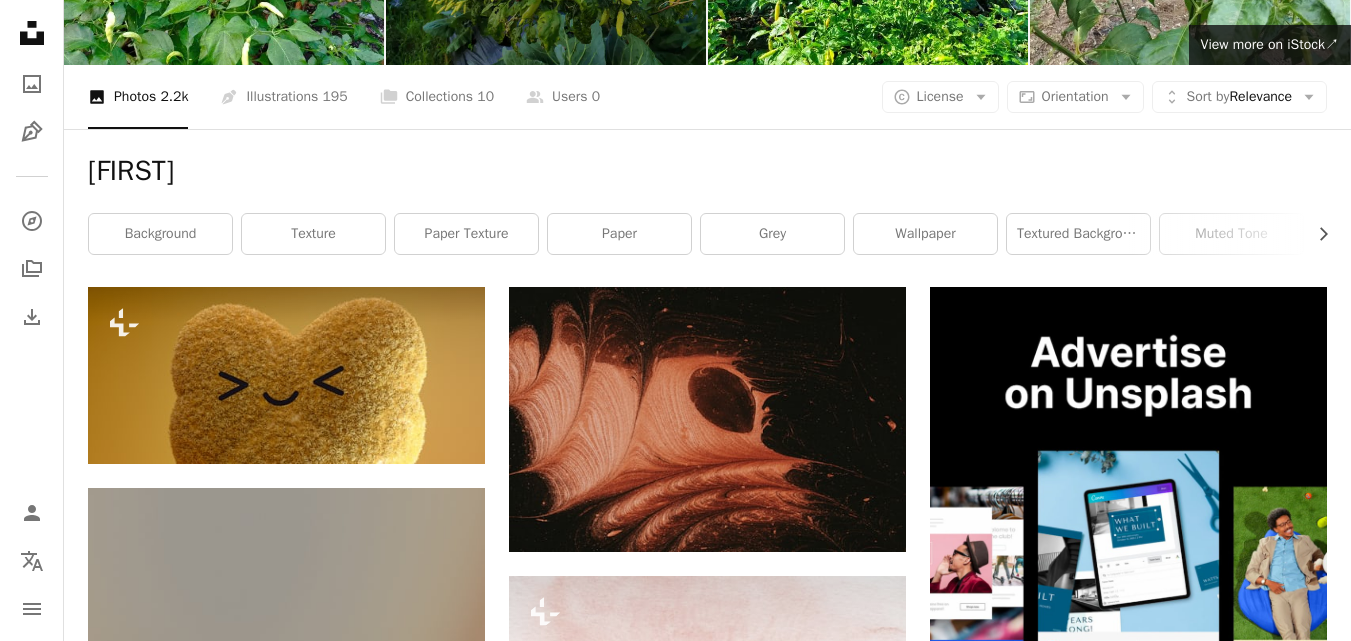 scroll, scrollTop: 0, scrollLeft: 0, axis: both 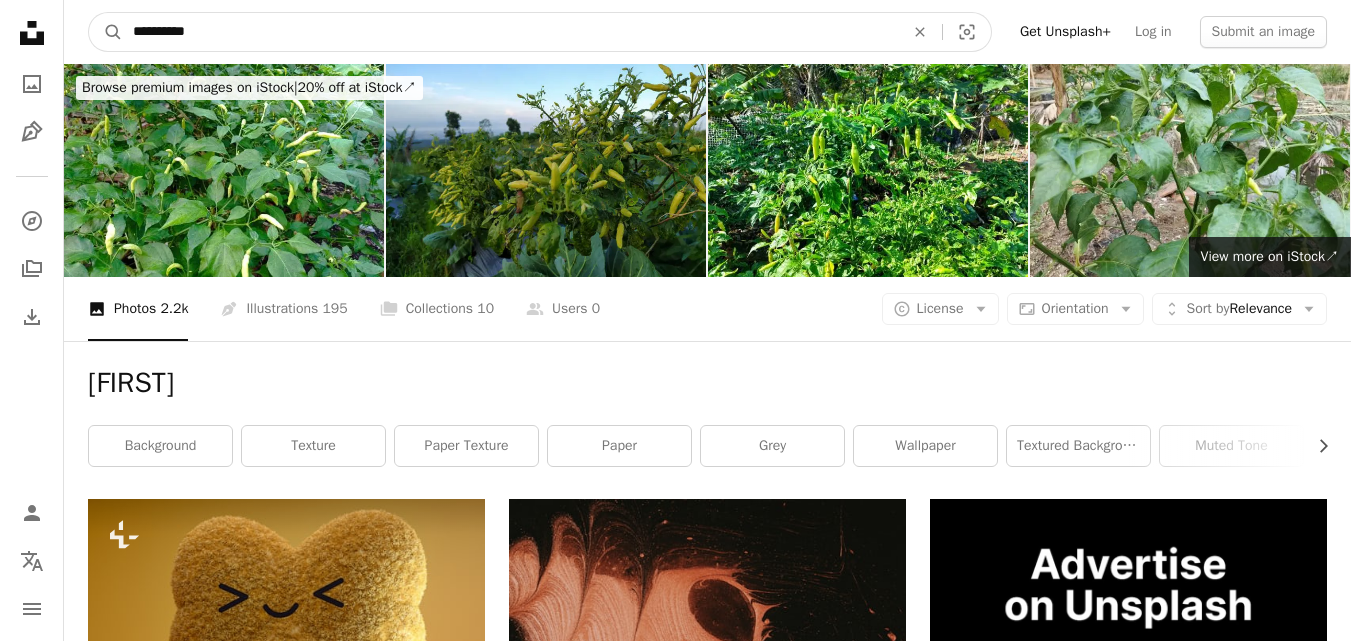 drag, startPoint x: 233, startPoint y: 37, endPoint x: 65, endPoint y: 37, distance: 168 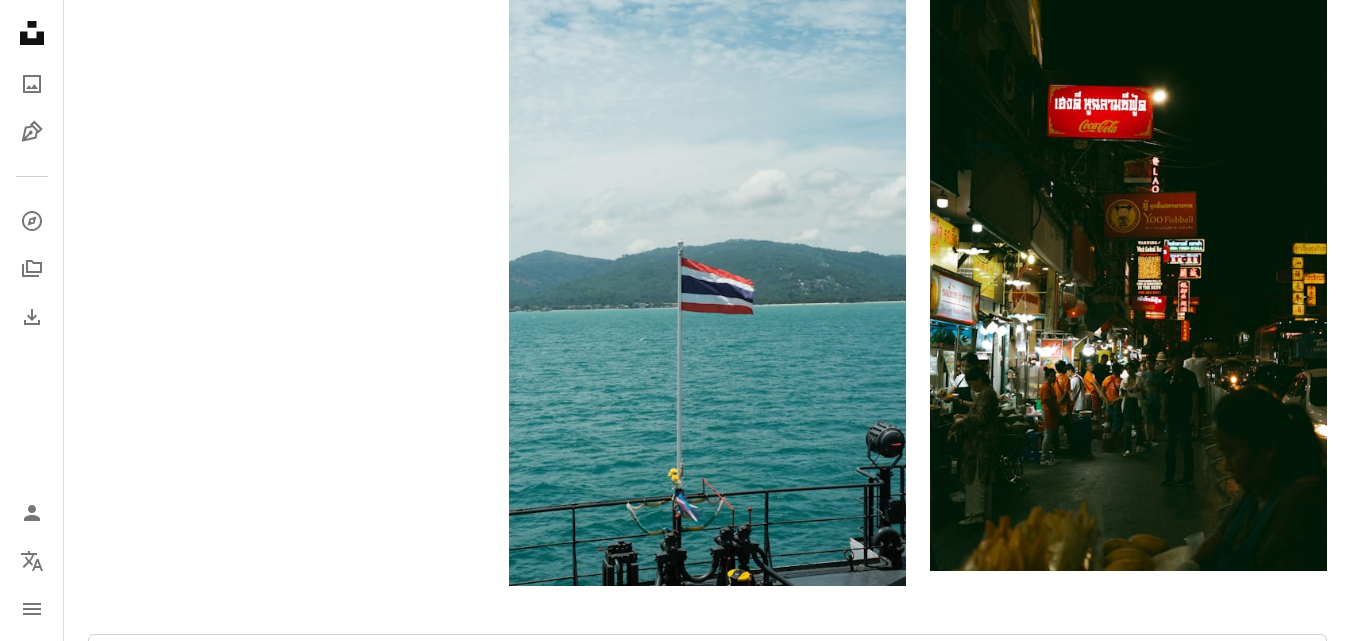scroll, scrollTop: 3600, scrollLeft: 0, axis: vertical 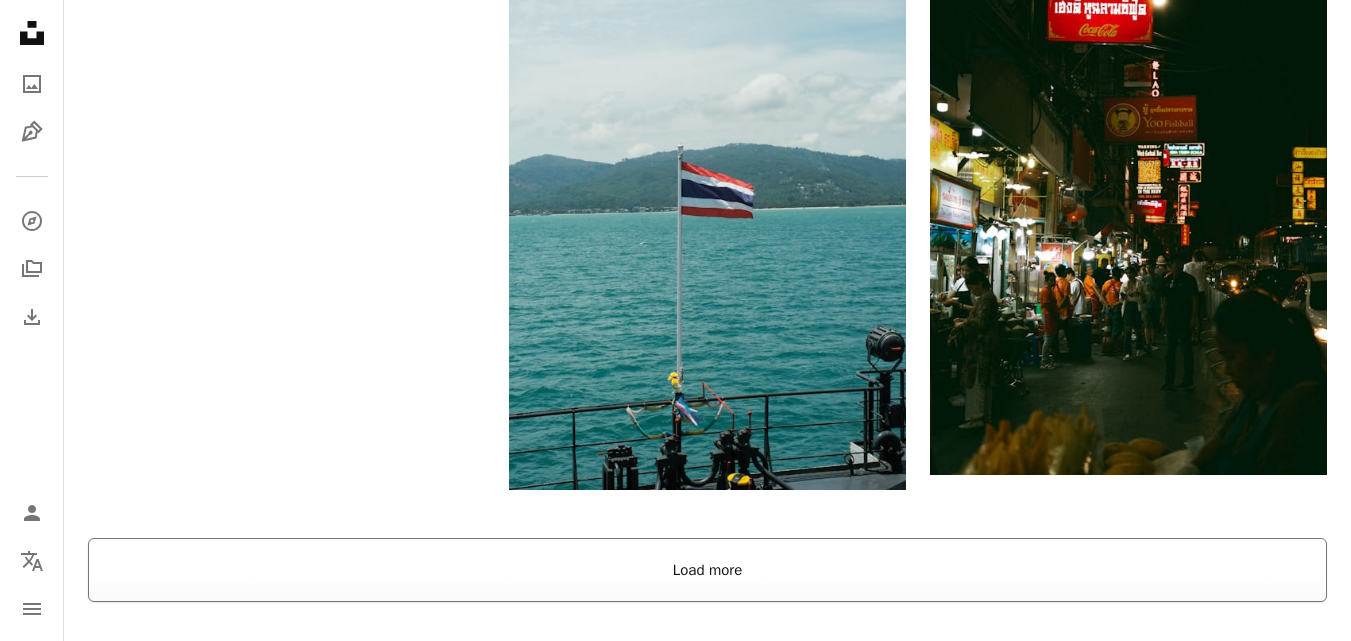 click on "Load more" at bounding box center (707, 570) 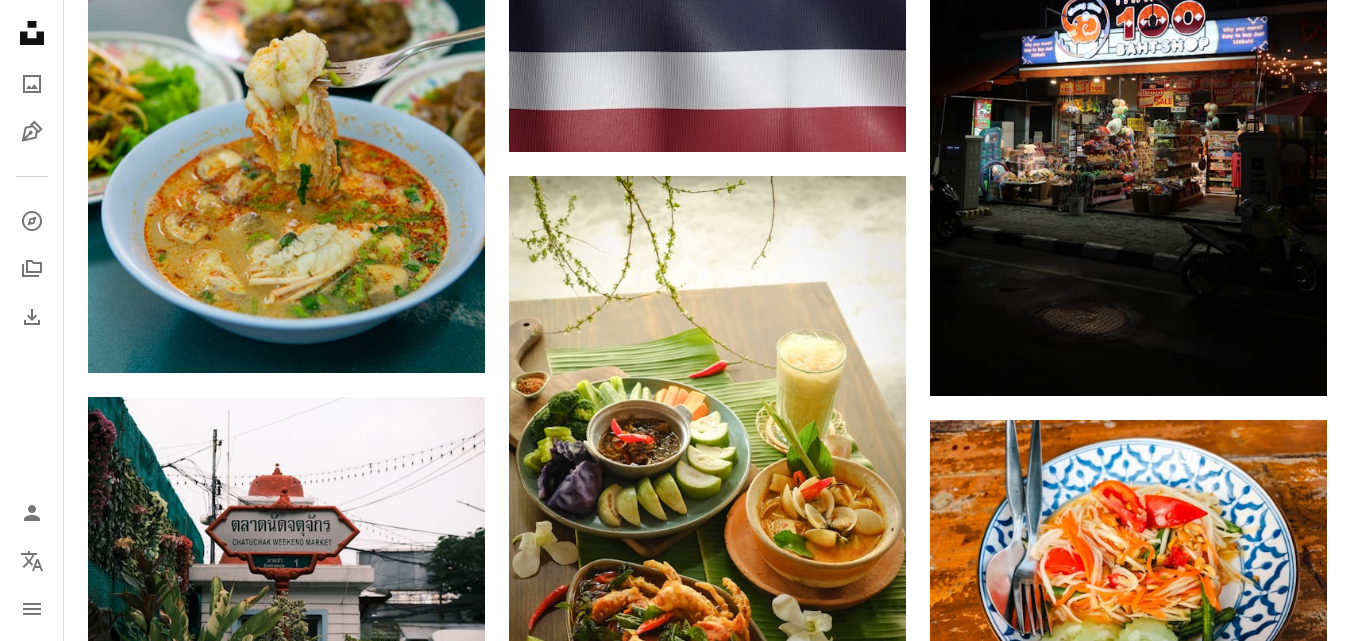 scroll, scrollTop: 0, scrollLeft: 0, axis: both 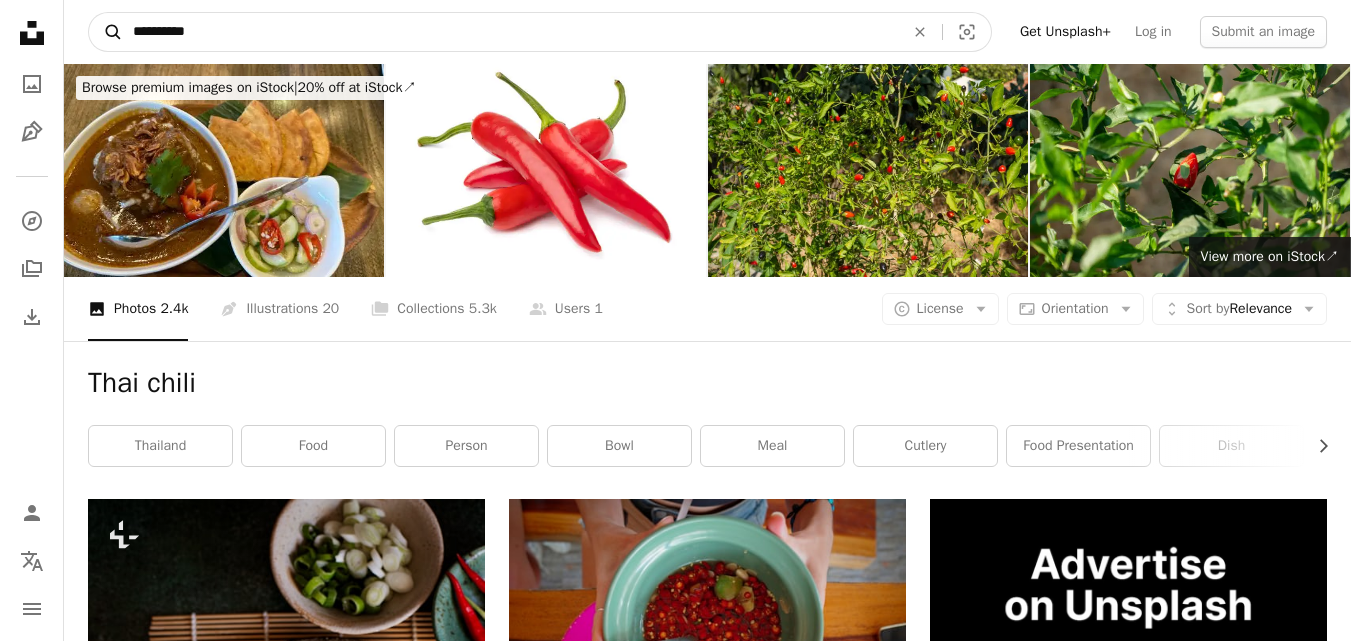 drag, startPoint x: 235, startPoint y: 29, endPoint x: 106, endPoint y: 45, distance: 129.98846 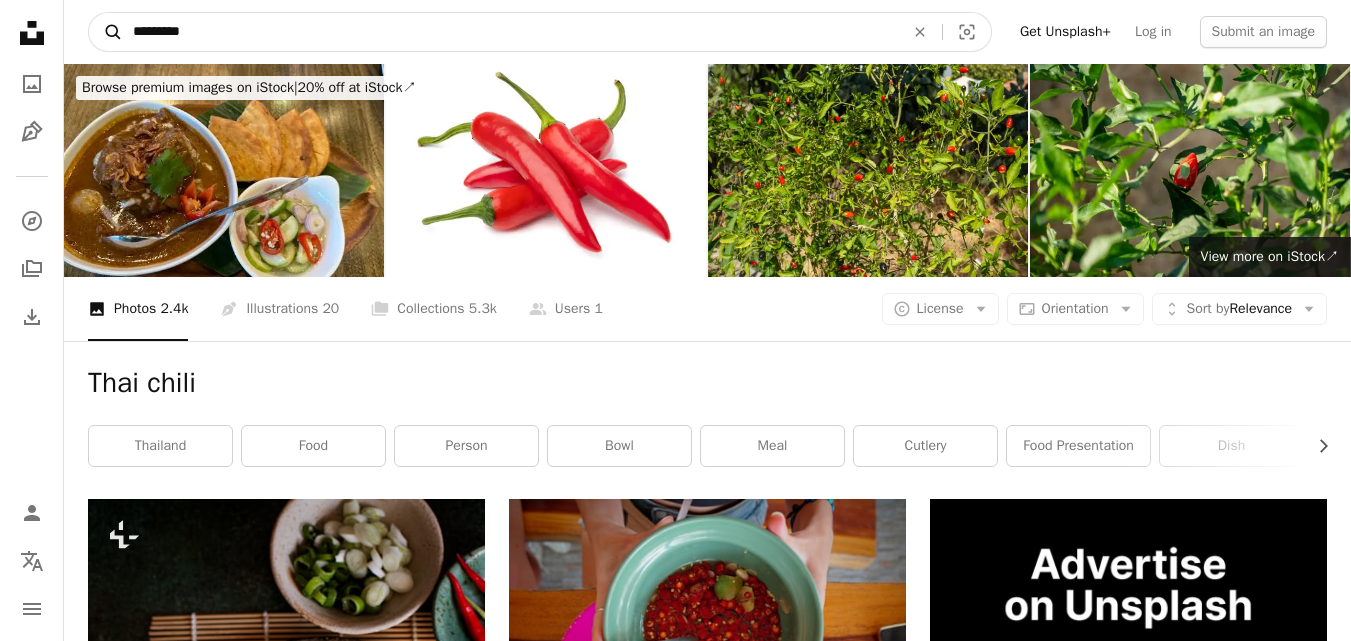 type on "*********" 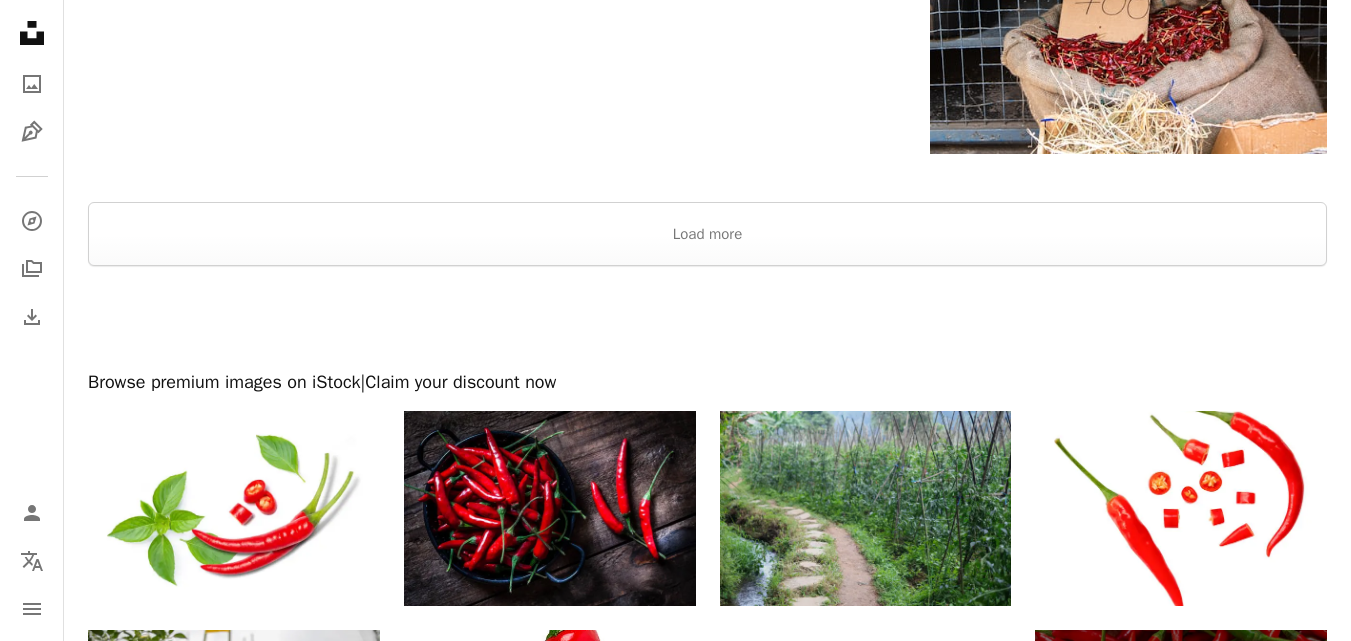 scroll, scrollTop: 3300, scrollLeft: 0, axis: vertical 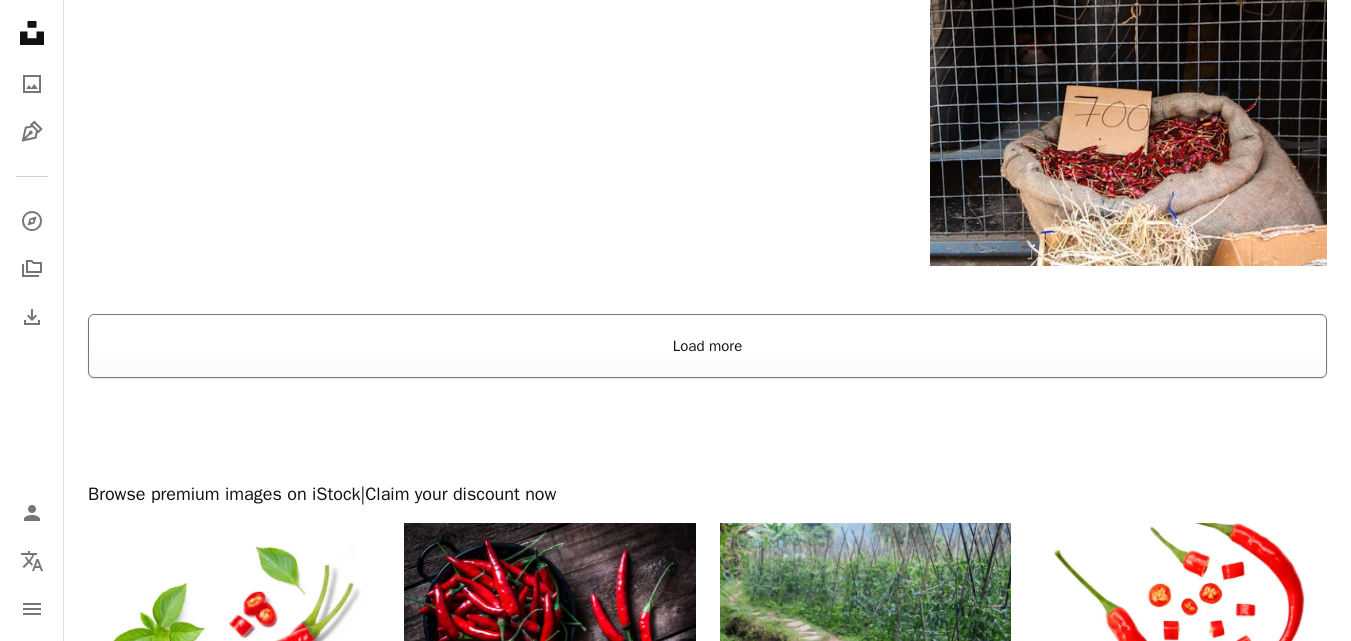 click on "Load more" at bounding box center (707, 346) 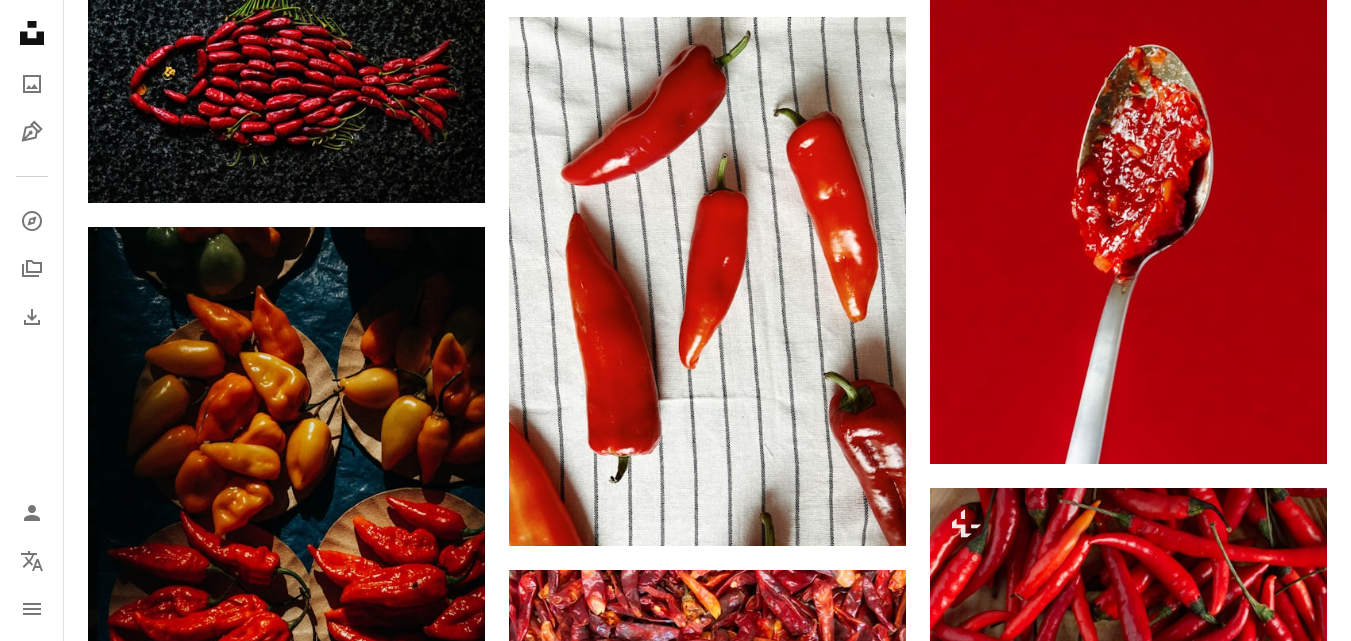scroll, scrollTop: 14600, scrollLeft: 0, axis: vertical 